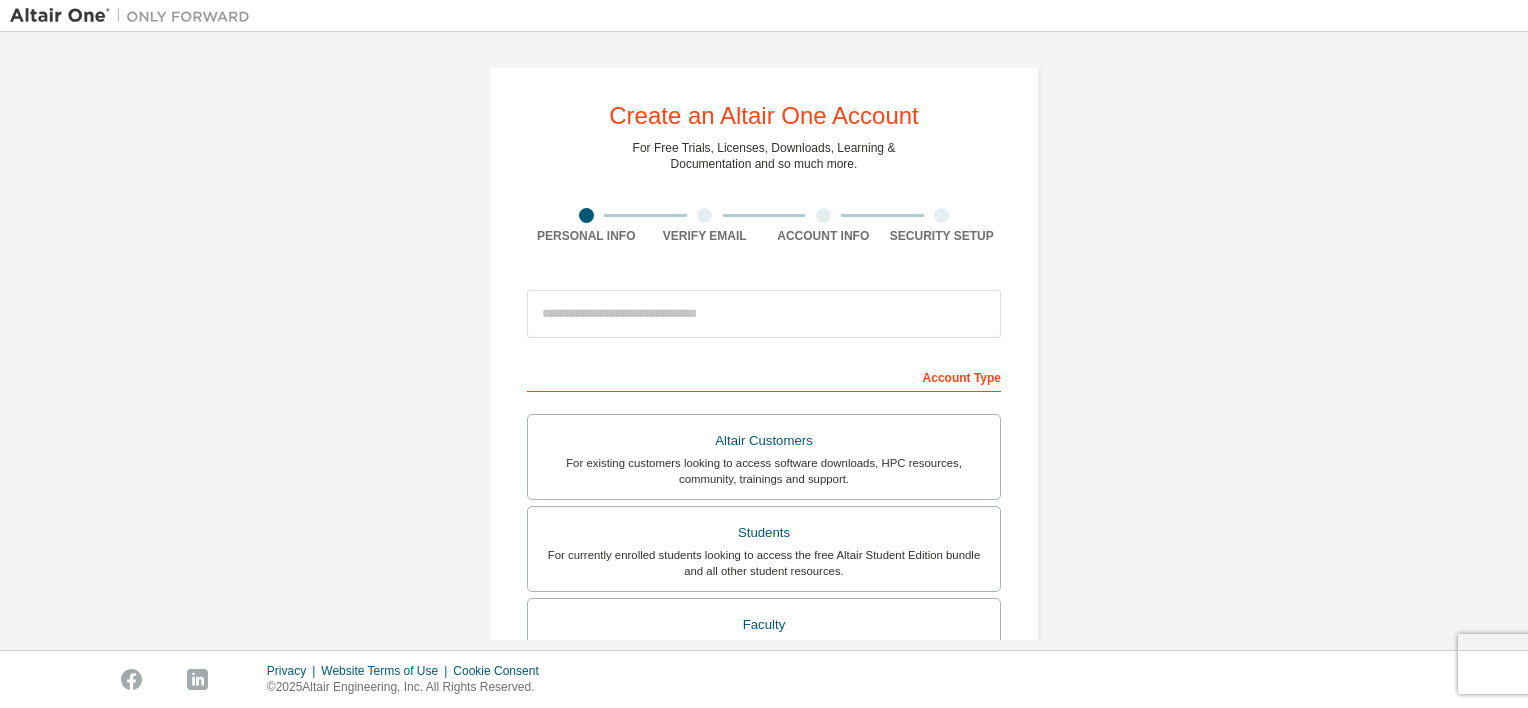 scroll, scrollTop: 0, scrollLeft: 0, axis: both 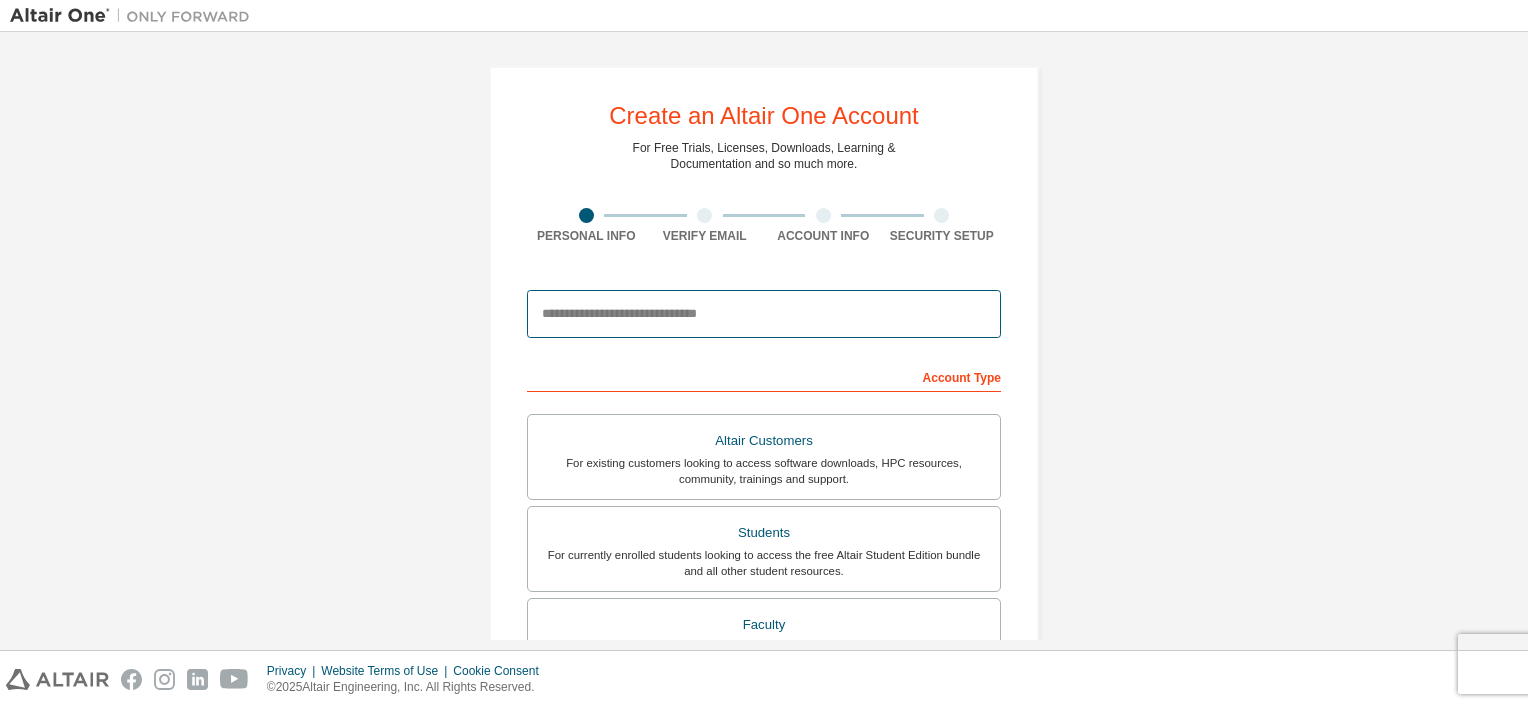 click at bounding box center [764, 314] 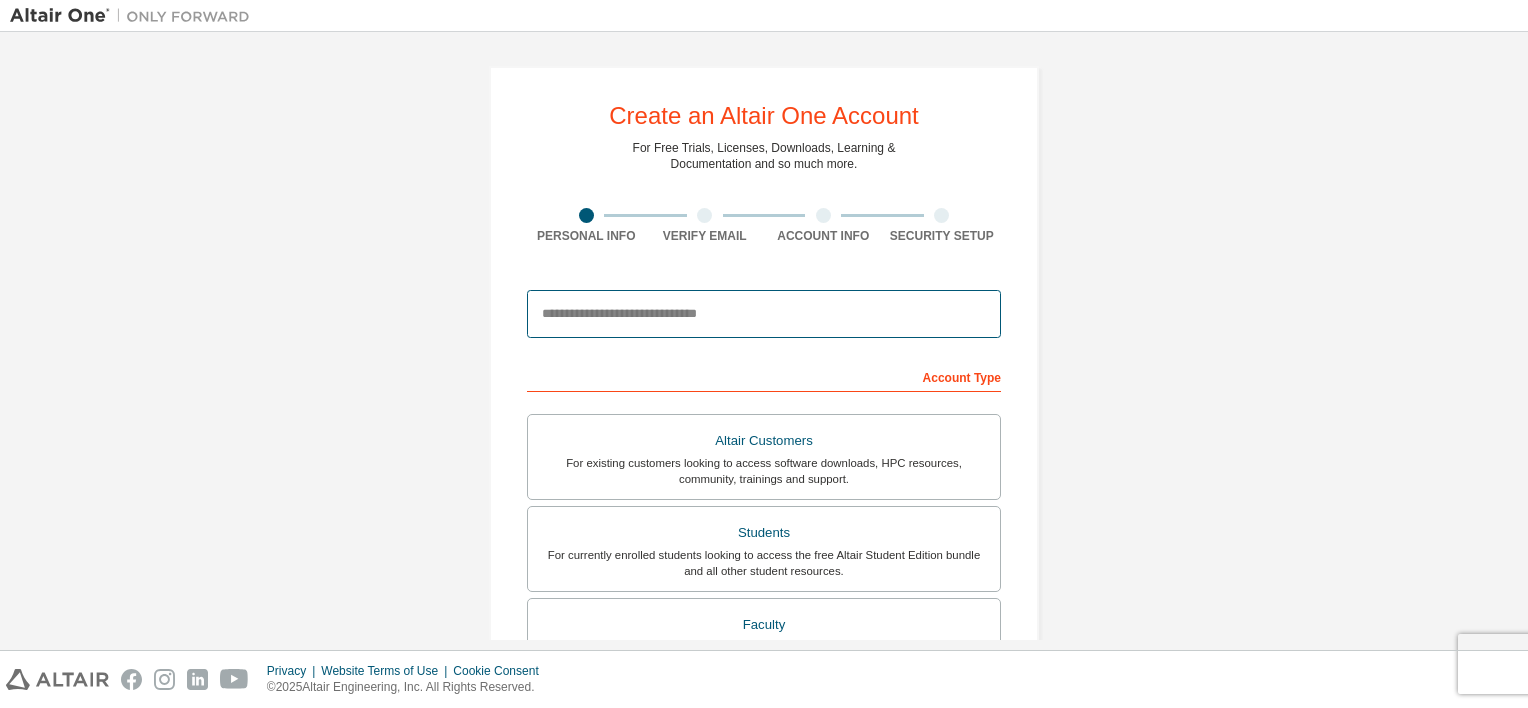 type on "**********" 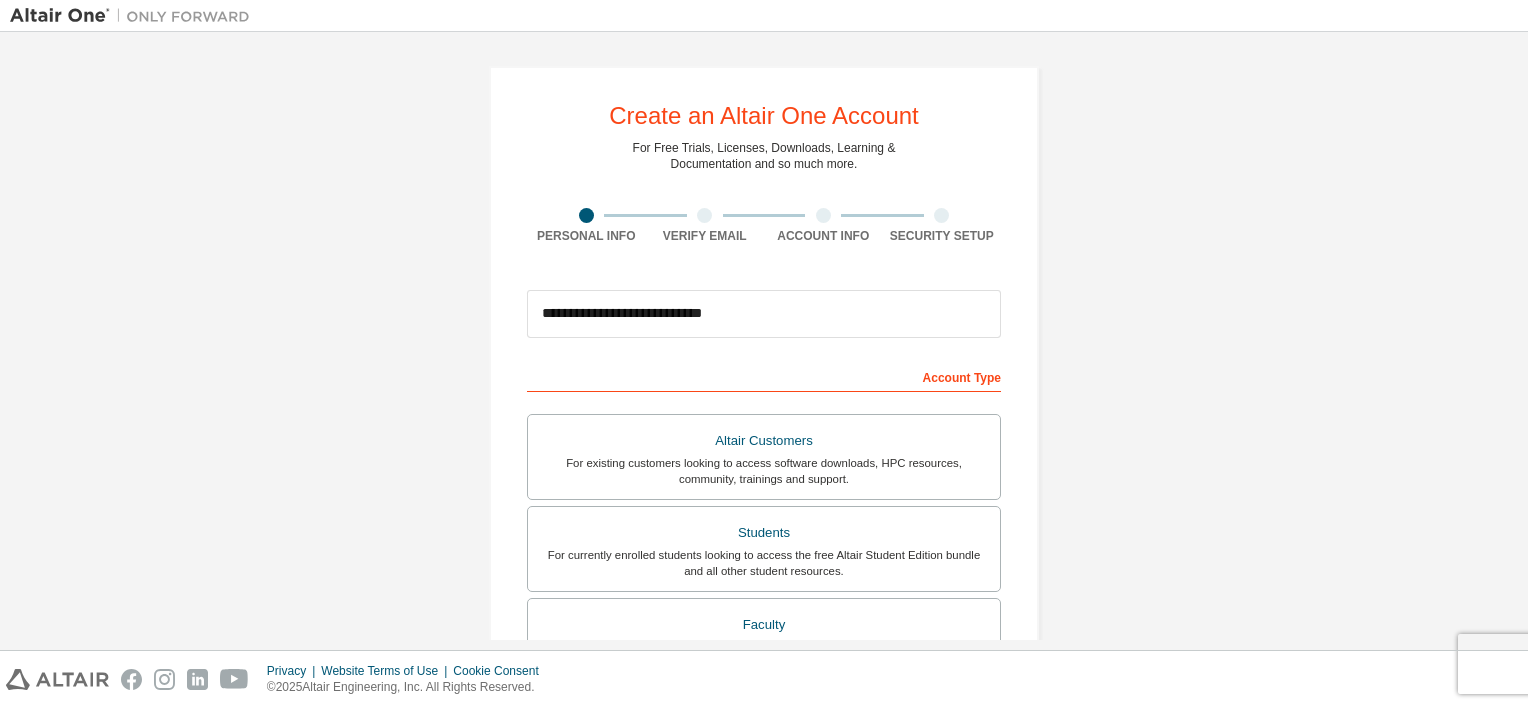 type on "********" 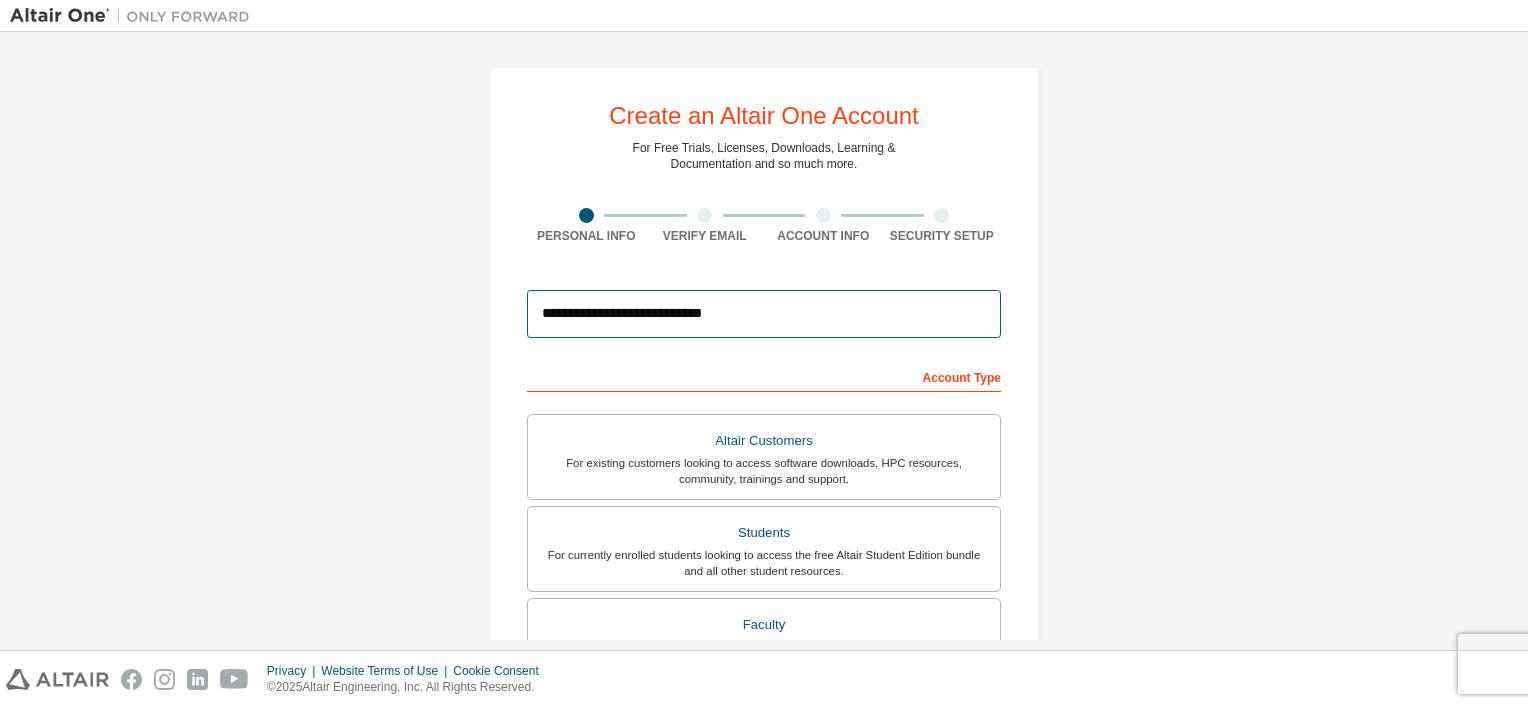 click on "**********" at bounding box center (764, 314) 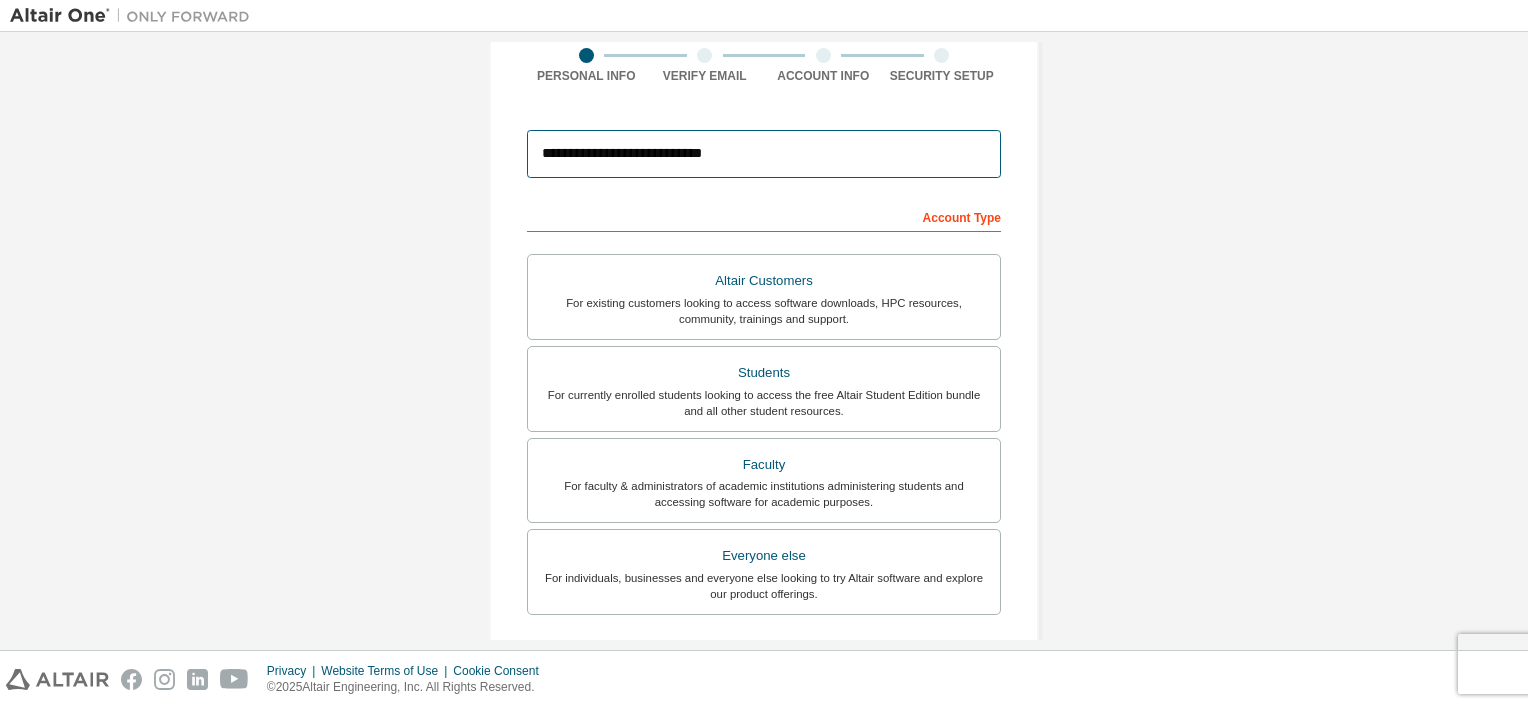scroll, scrollTop: 0, scrollLeft: 0, axis: both 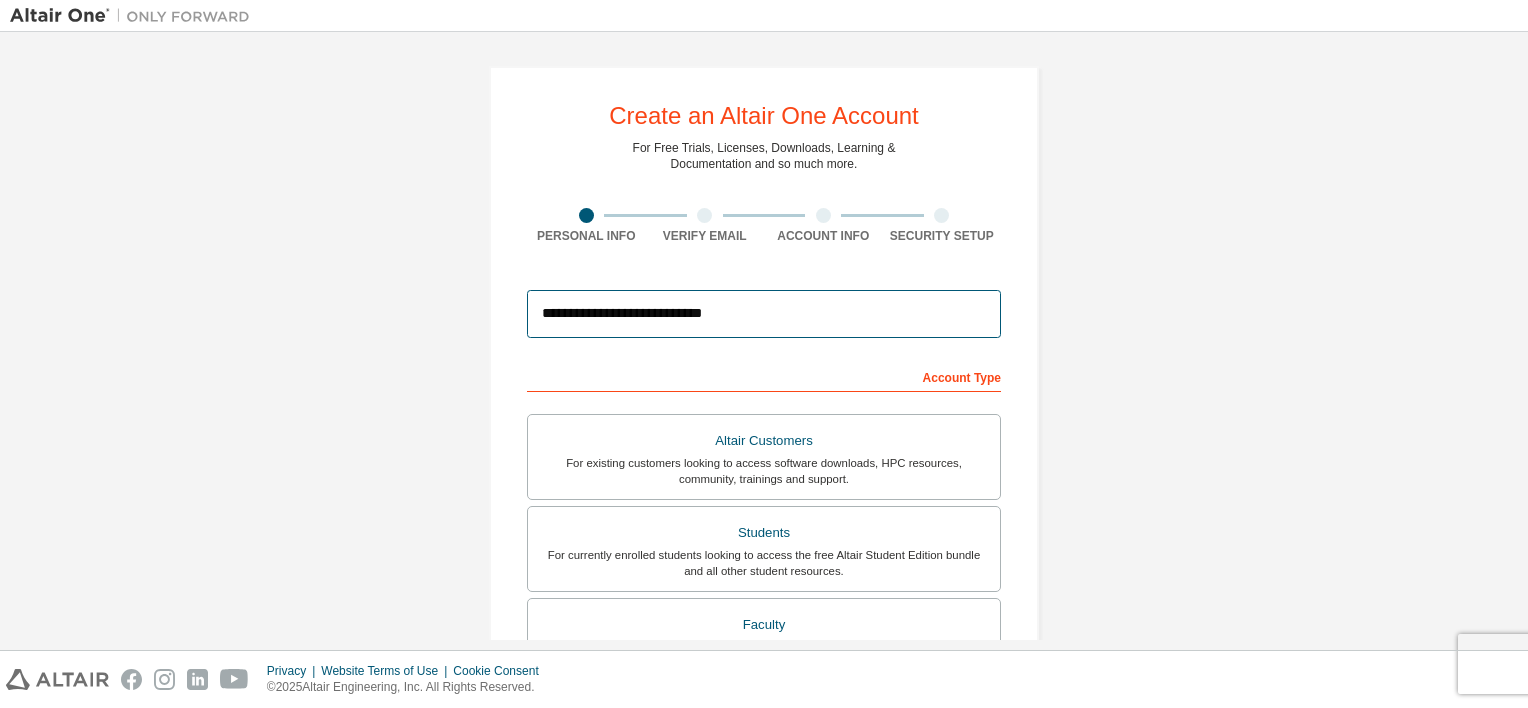 click on "**********" at bounding box center [764, 314] 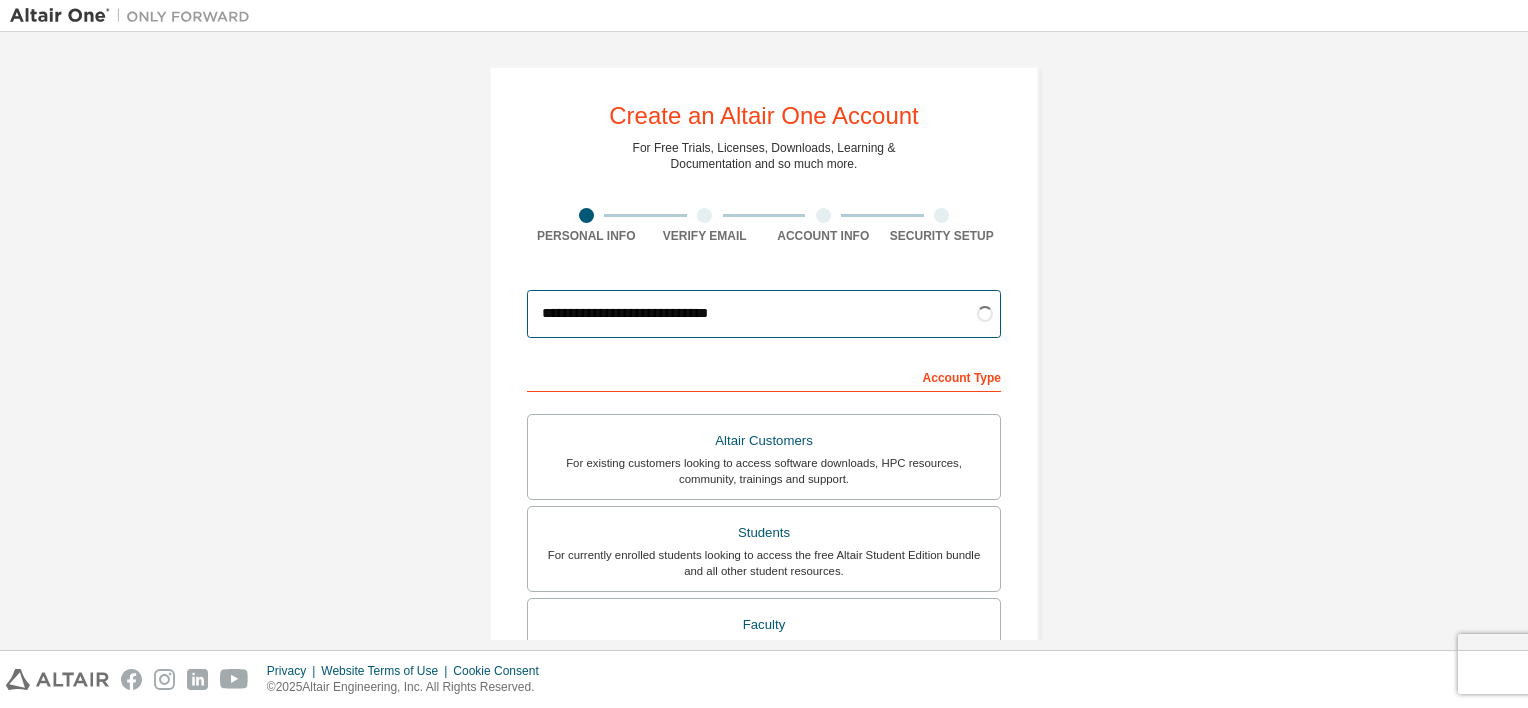 type on "**********" 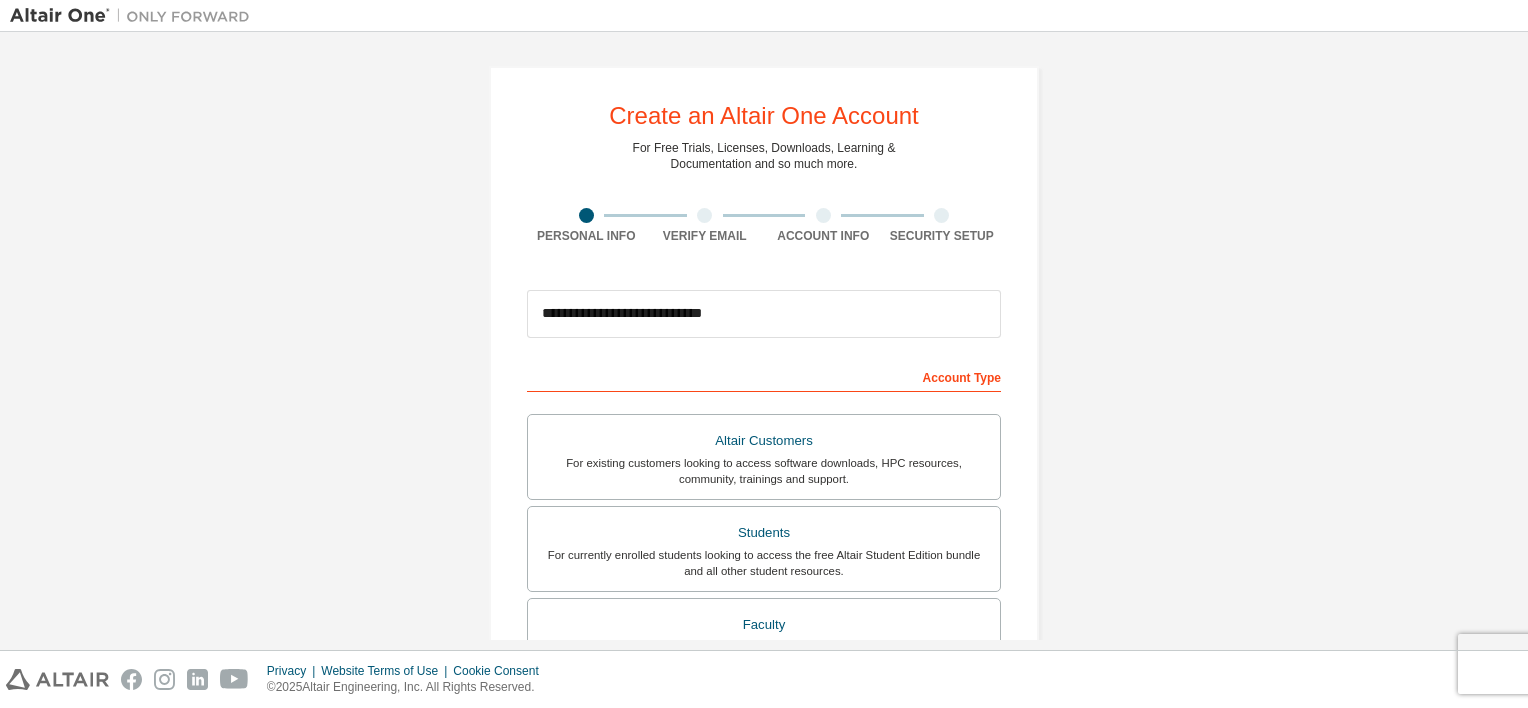 click on "Account Type" at bounding box center [764, 376] 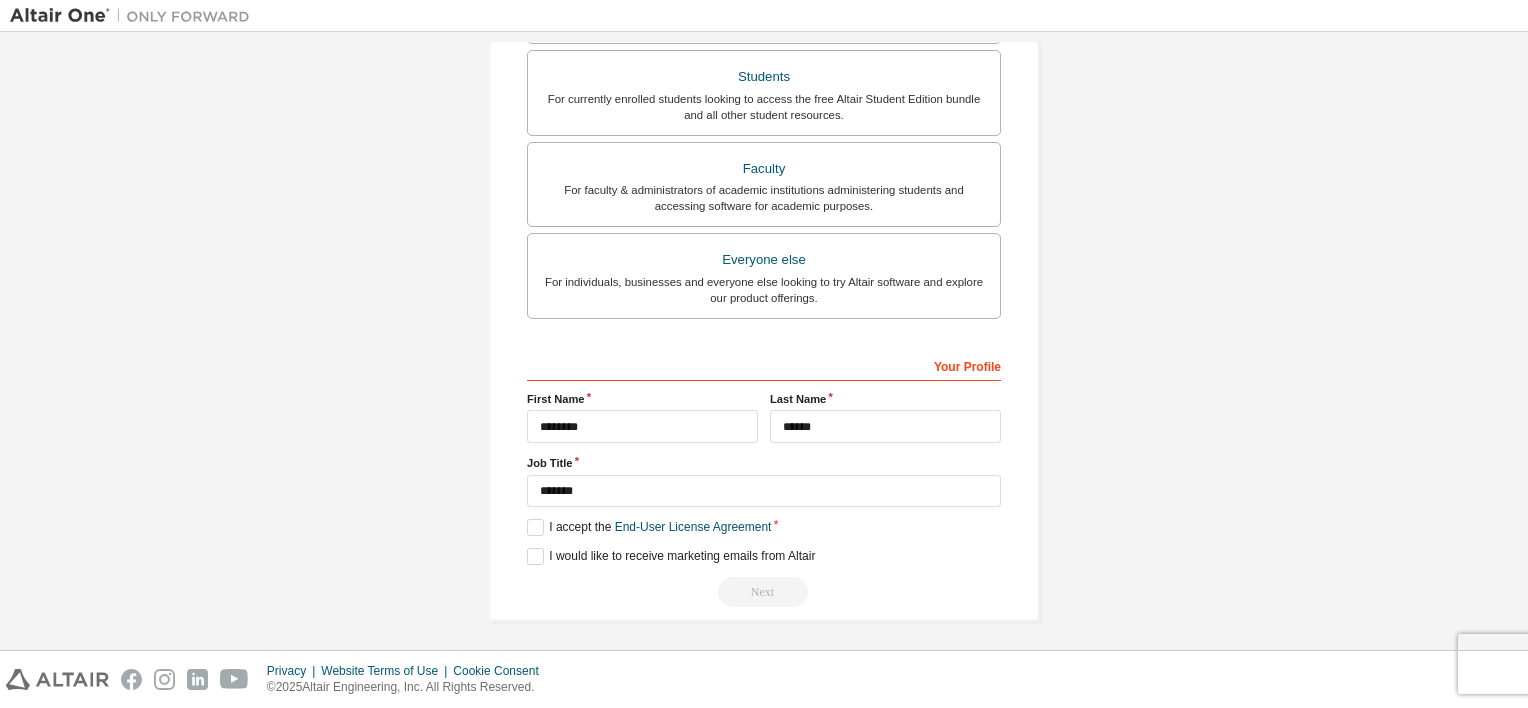 scroll, scrollTop: 267, scrollLeft: 0, axis: vertical 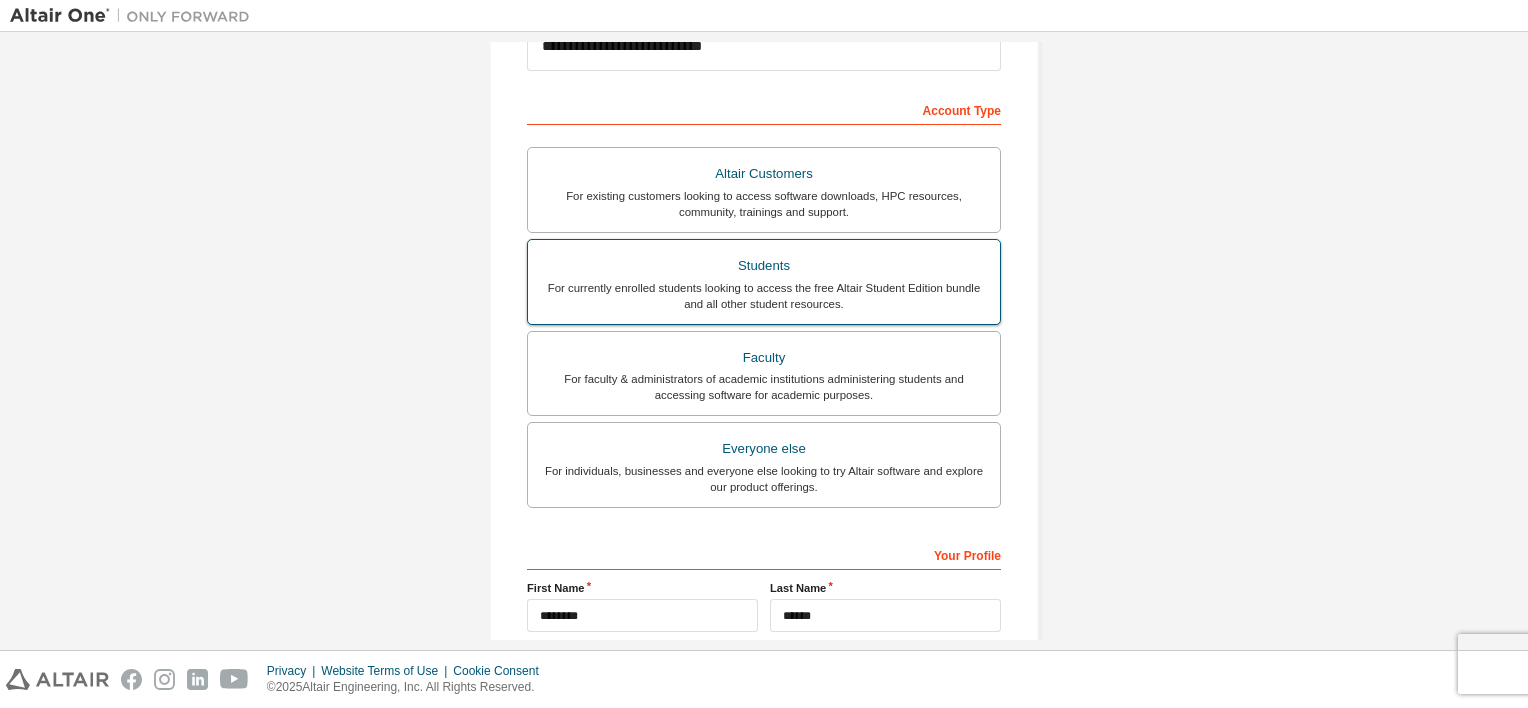 click on "Students For currently enrolled students looking to access the free Altair Student Edition bundle and all other student resources." at bounding box center [764, 282] 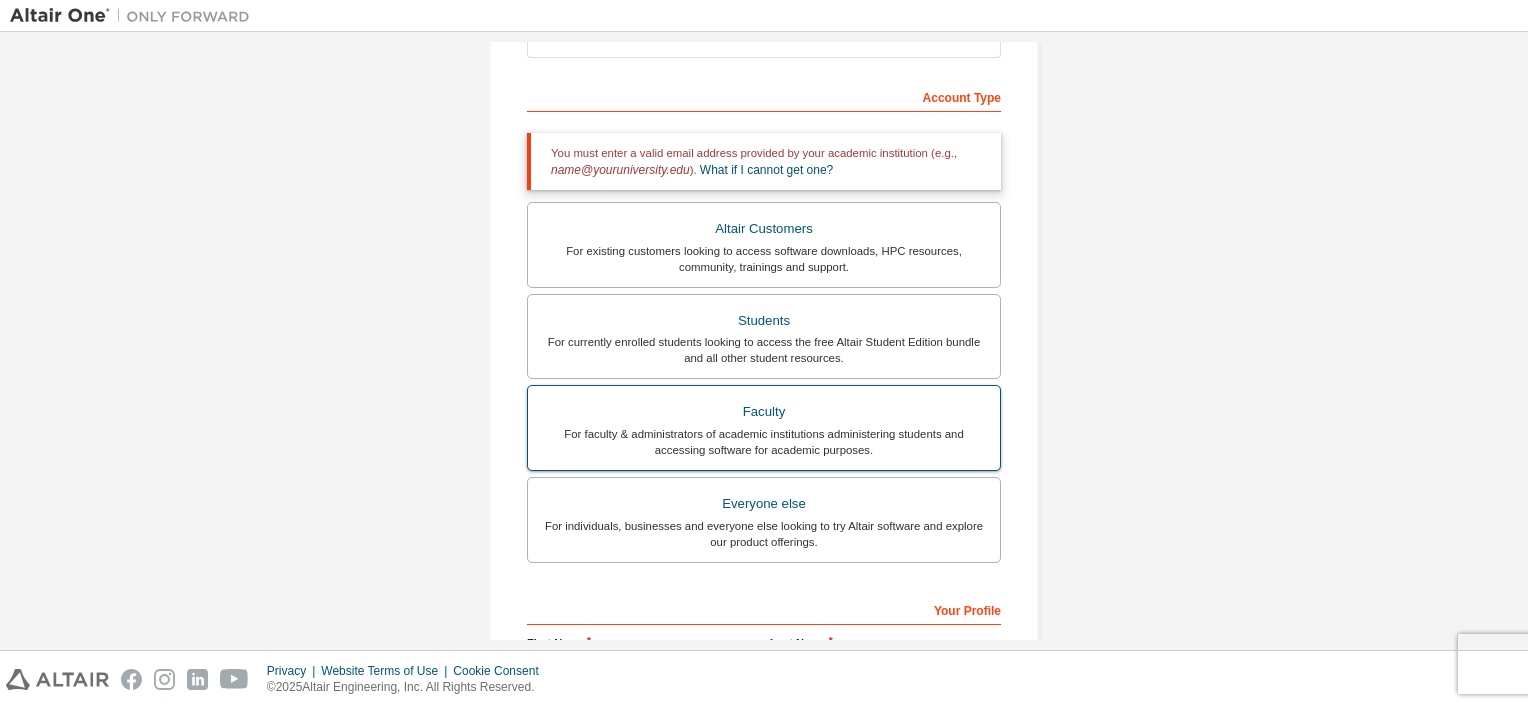 scroll, scrollTop: 283, scrollLeft: 0, axis: vertical 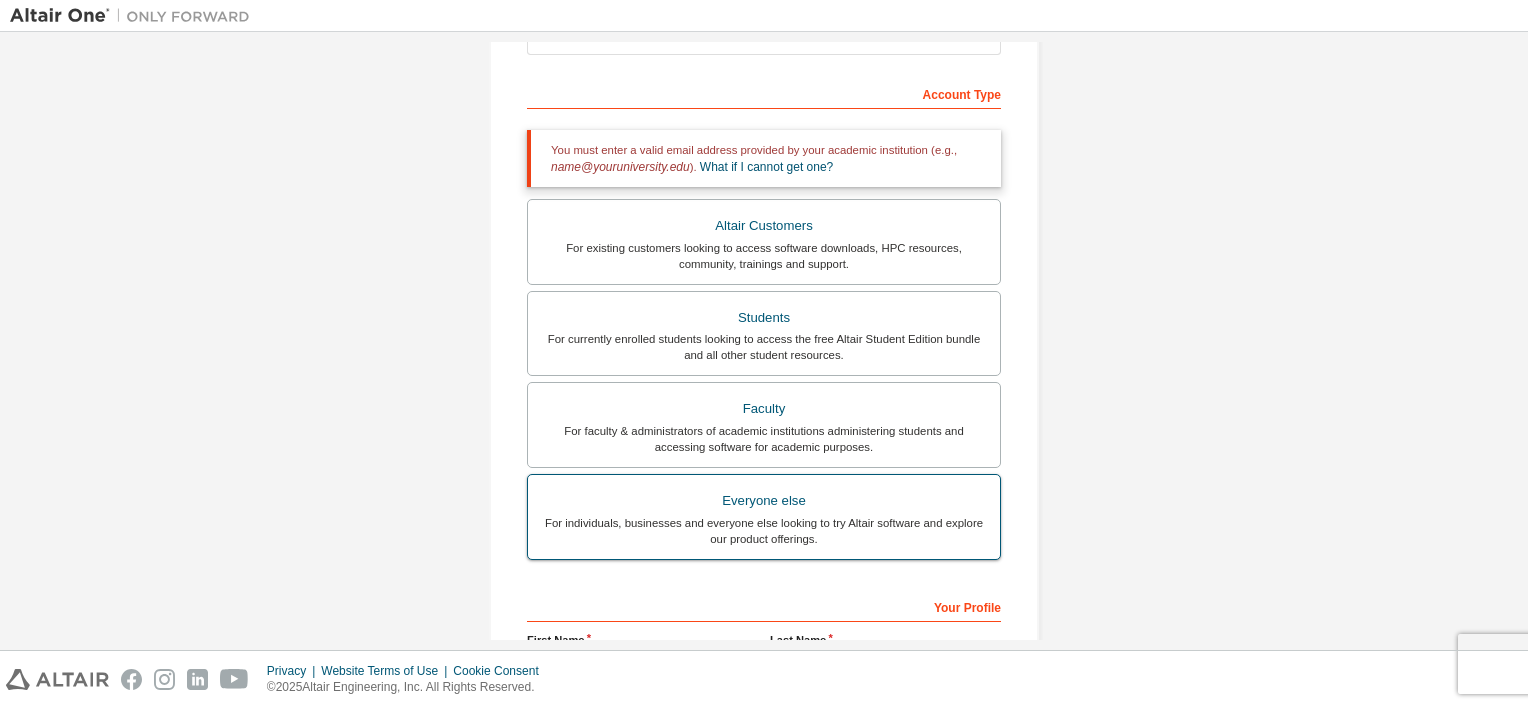 click on "Everyone else For individuals, businesses and everyone else looking to try Altair software and explore our product offerings." at bounding box center (764, 517) 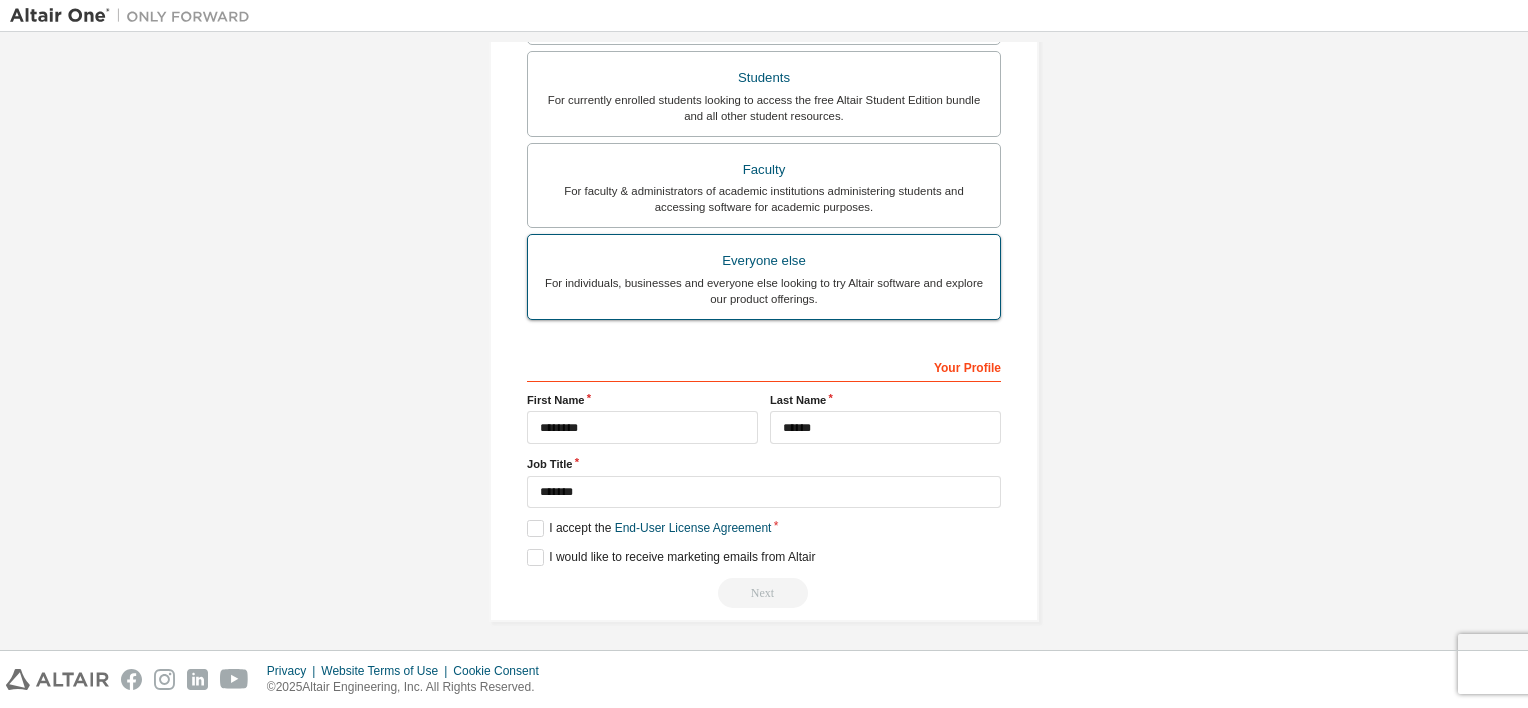 scroll, scrollTop: 456, scrollLeft: 0, axis: vertical 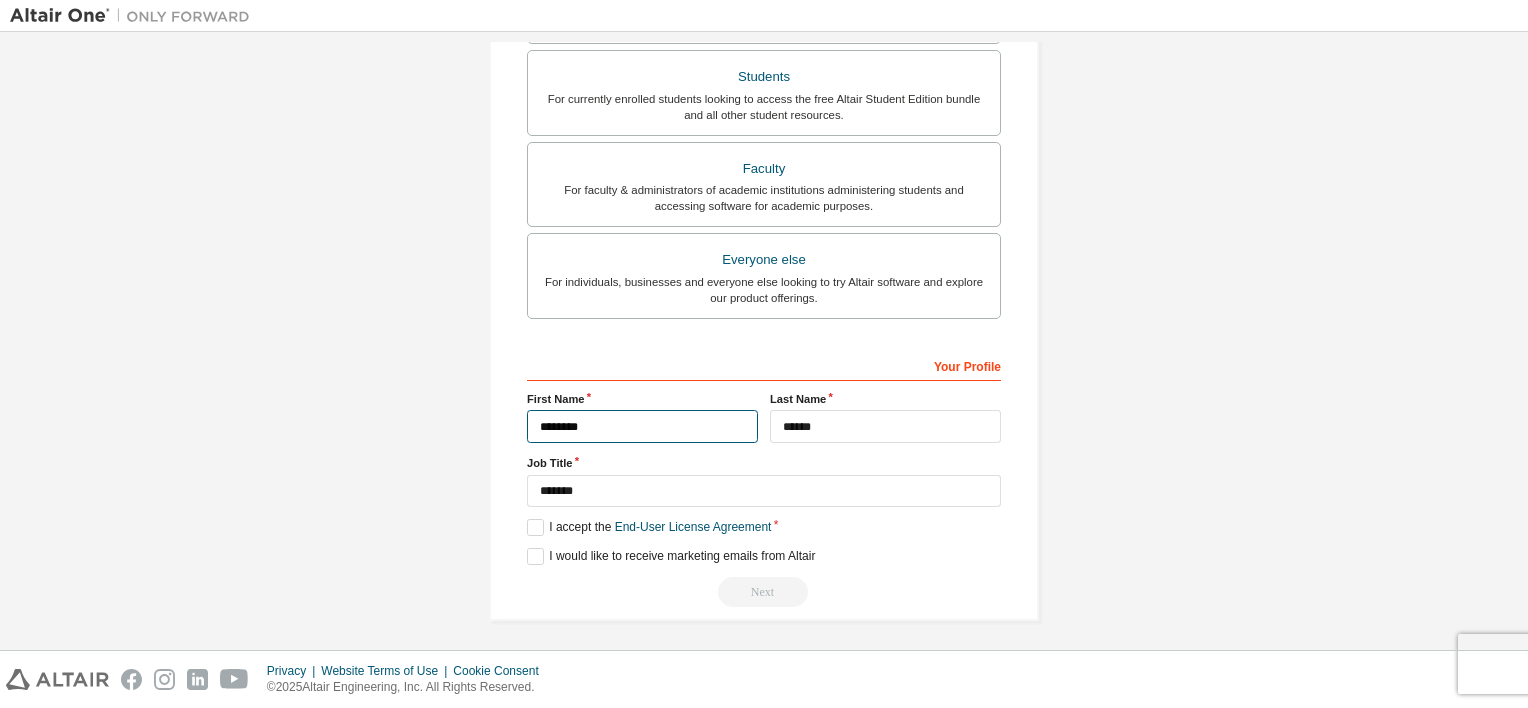 click on "********" at bounding box center (642, 426) 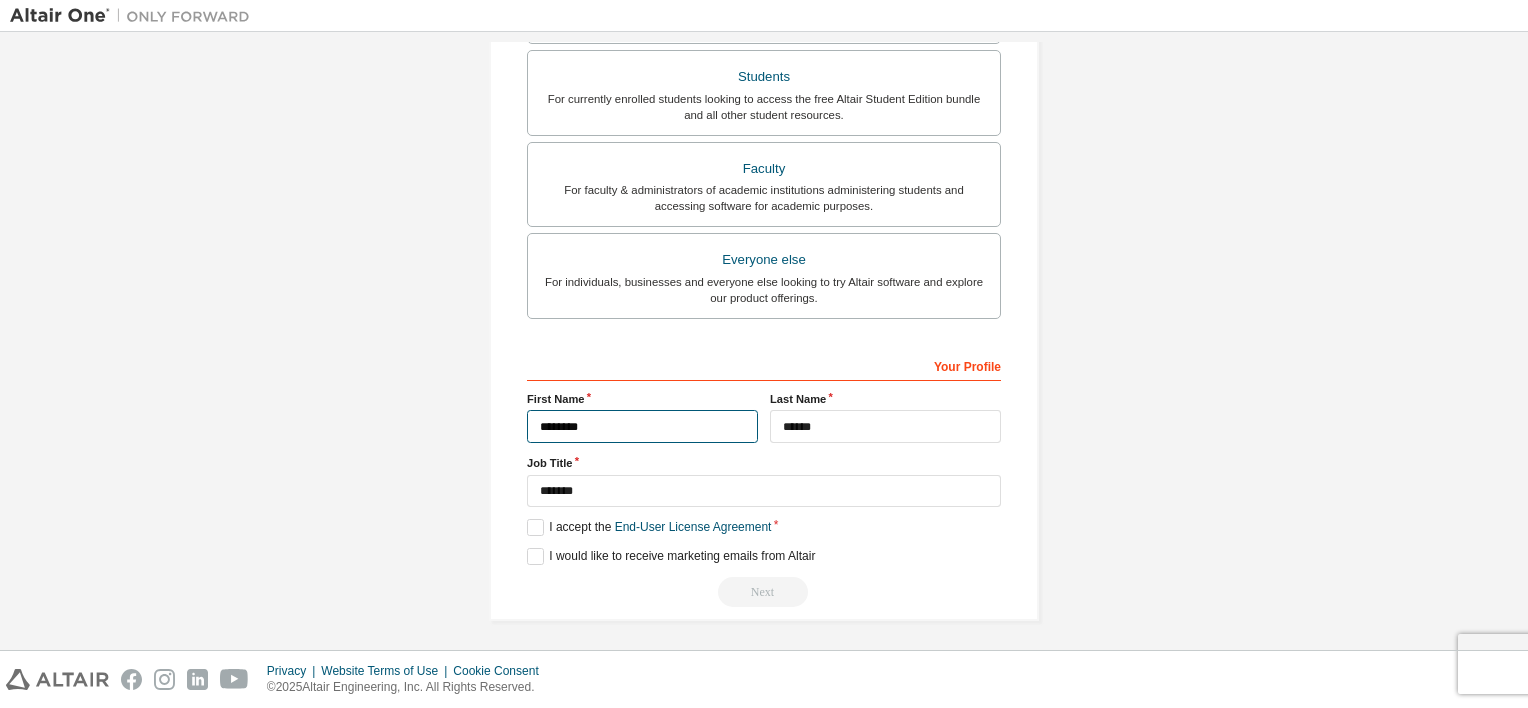 click on "********" at bounding box center (642, 426) 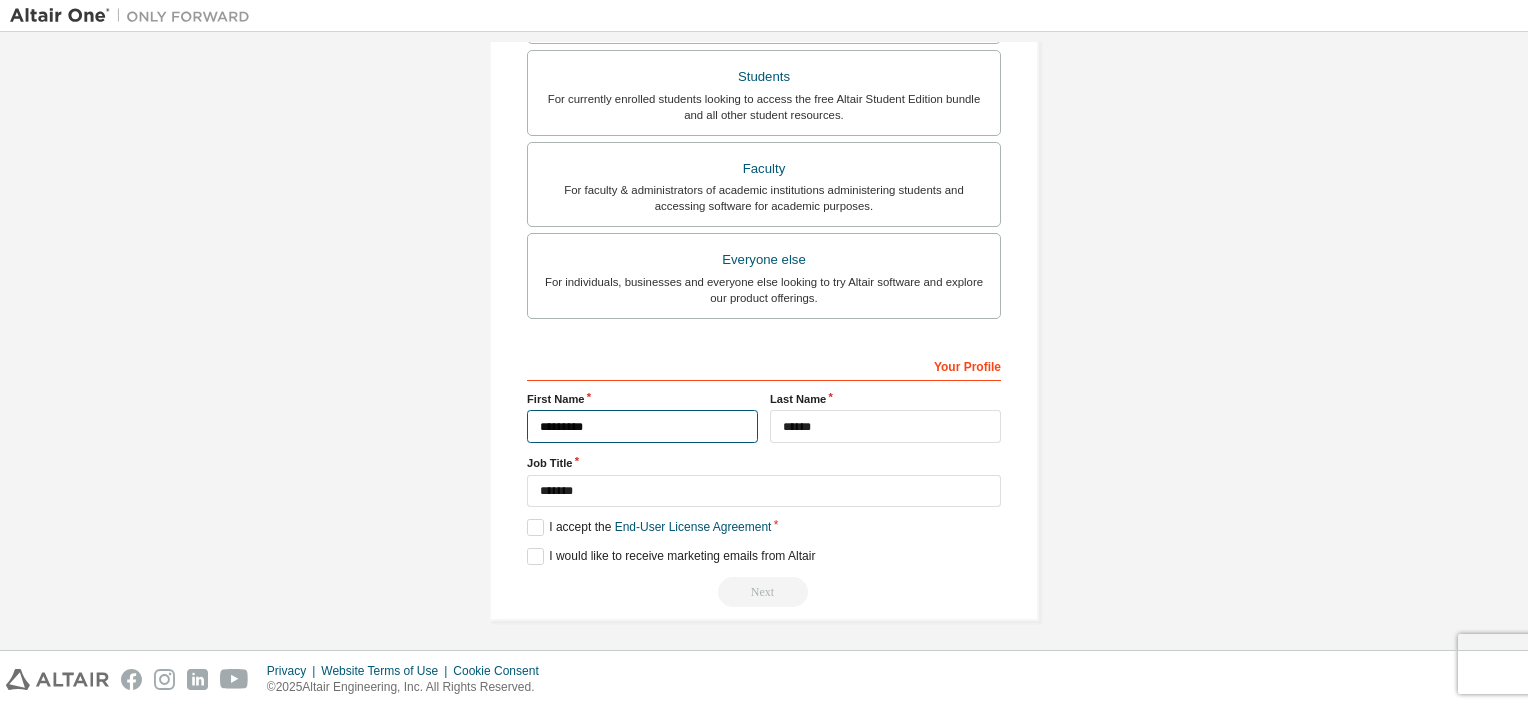 type on "********" 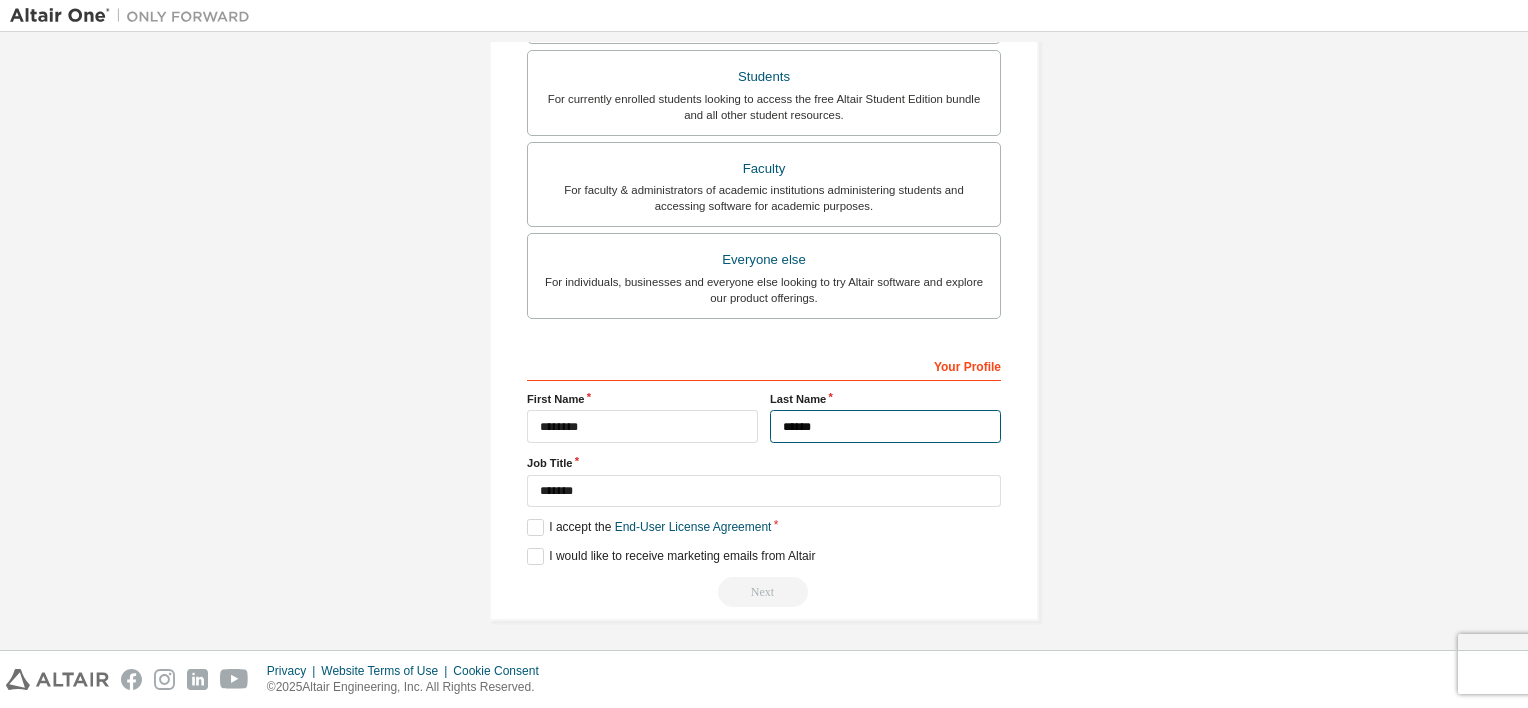 click on "******" at bounding box center [885, 426] 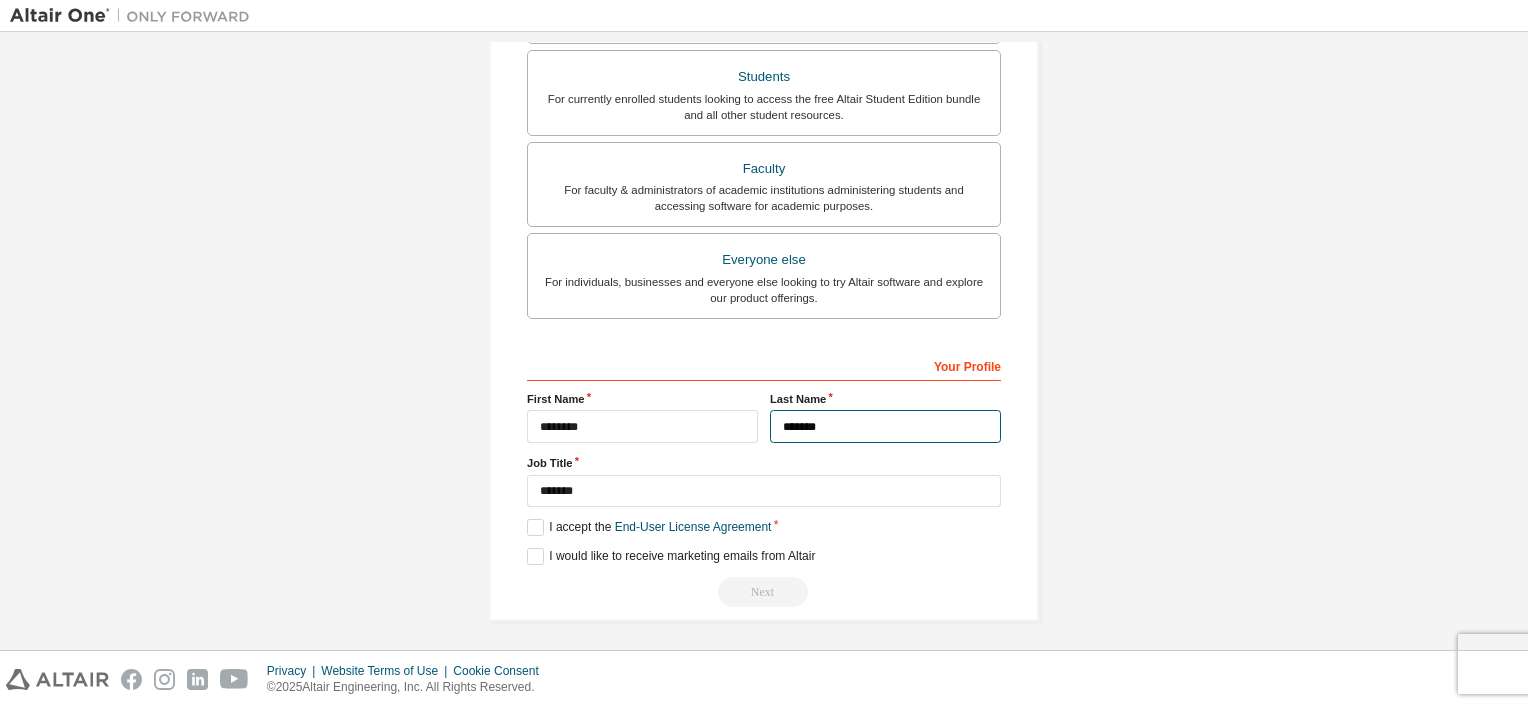 type on "******" 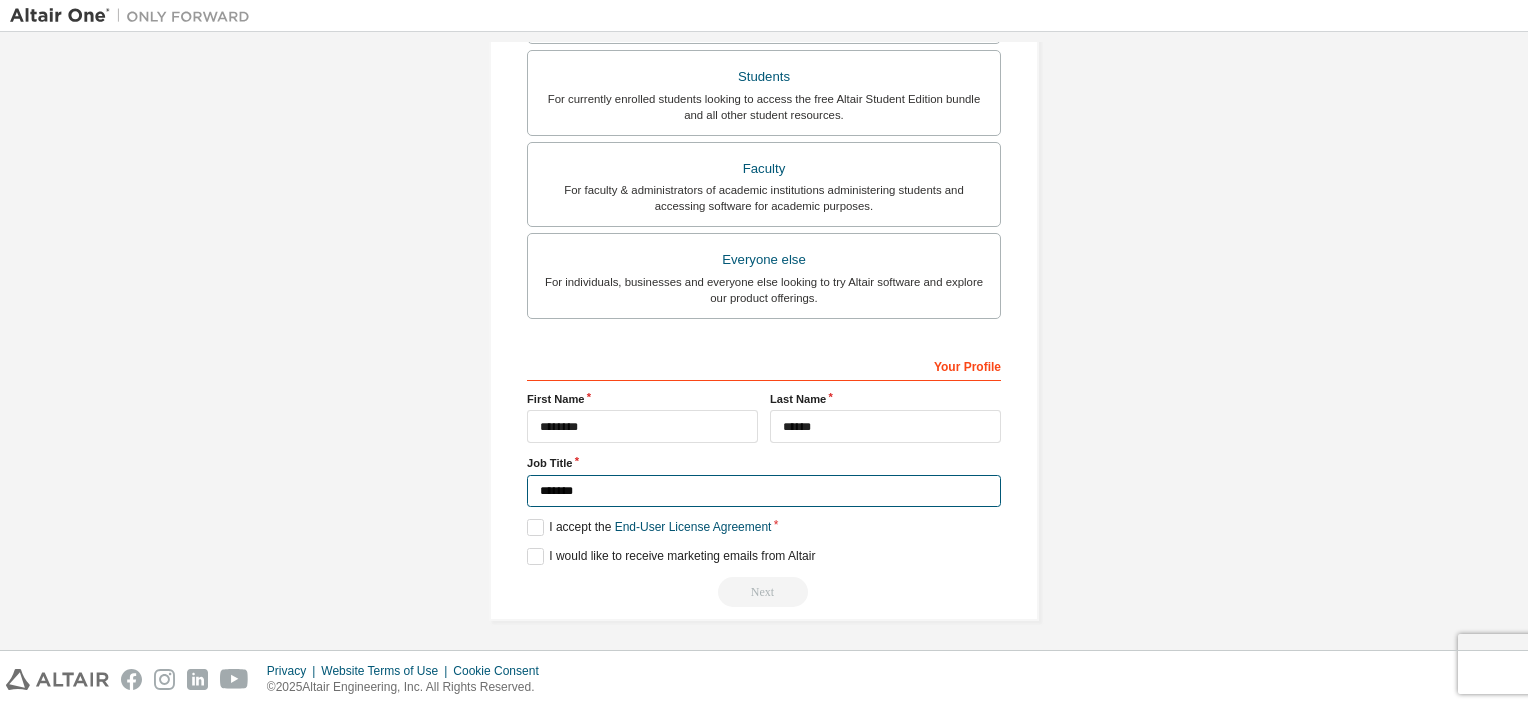 click on "*******" at bounding box center (764, 491) 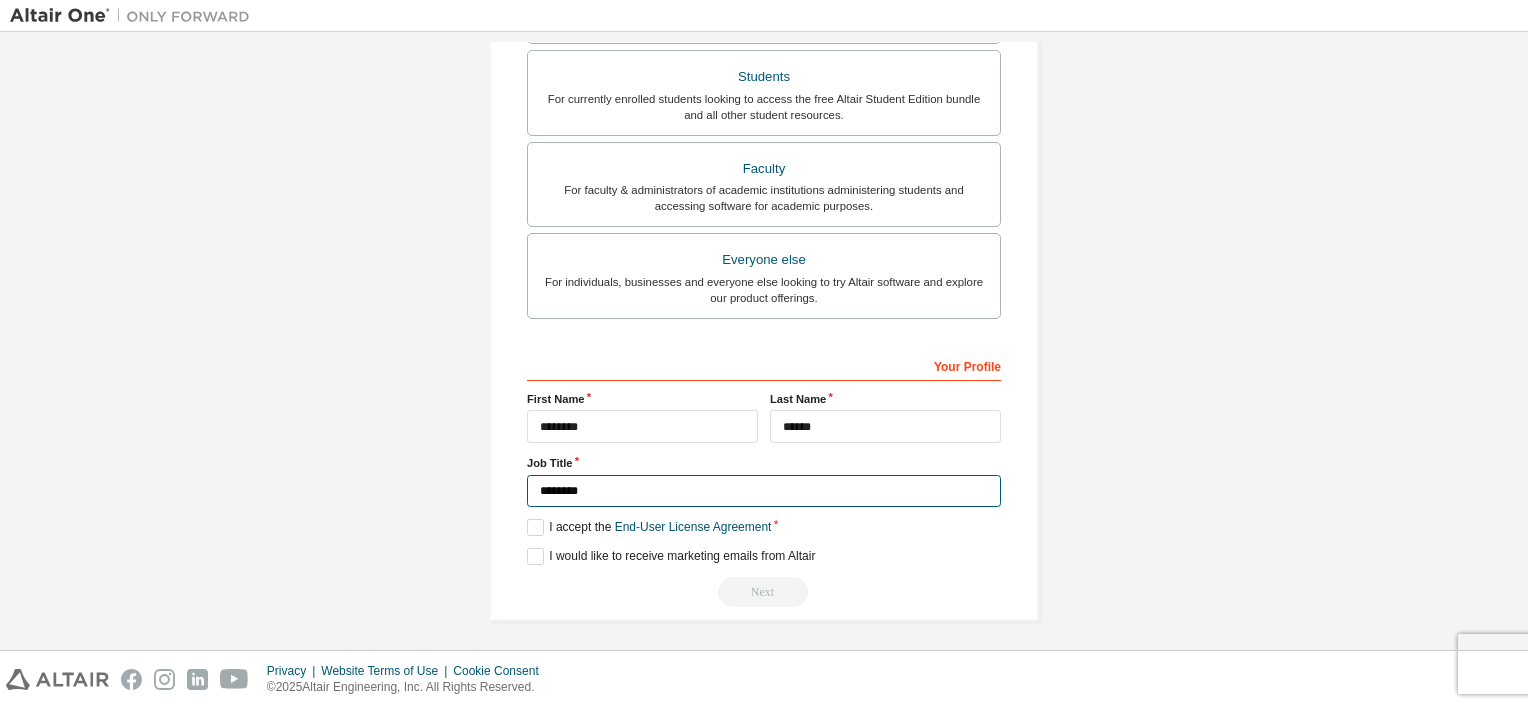 type on "*******" 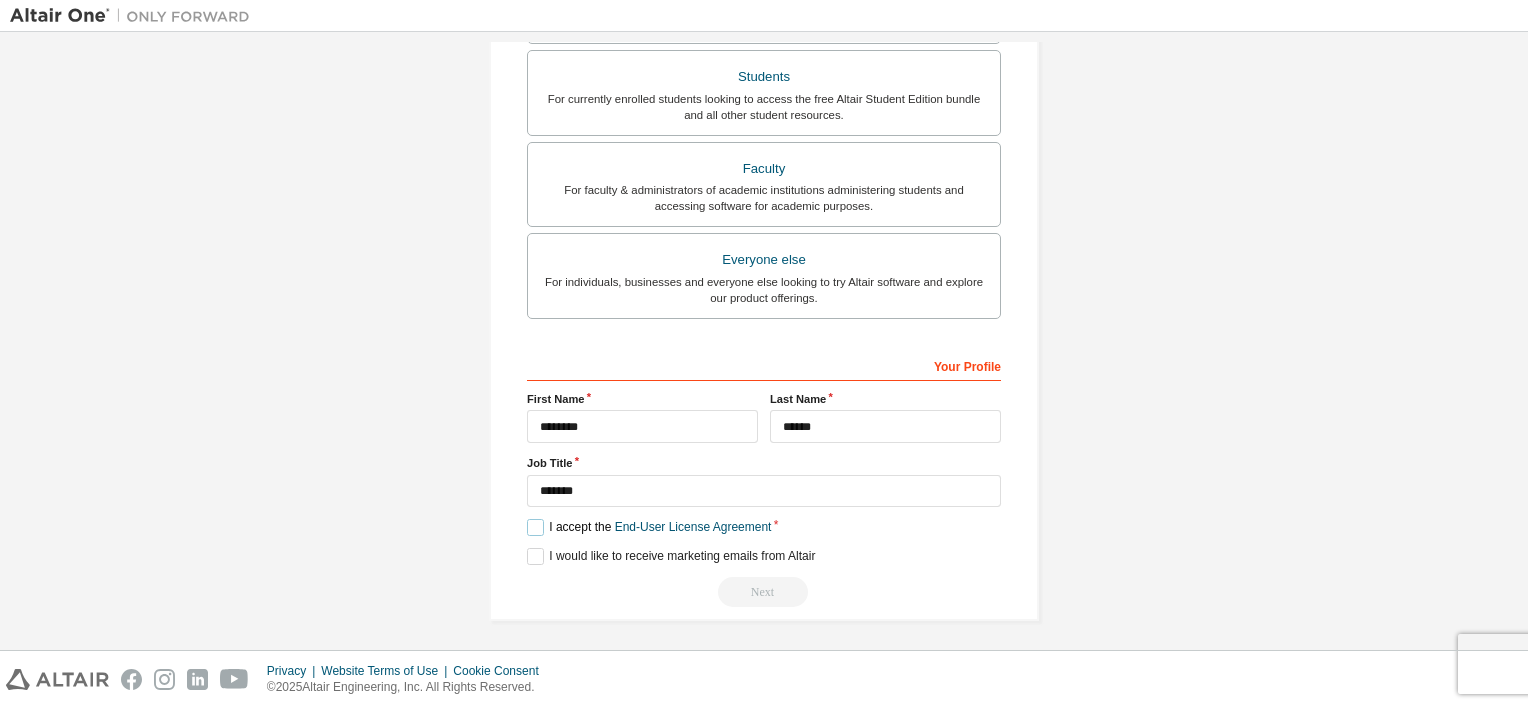 click on "I accept the    End-User License Agreement" at bounding box center (649, 527) 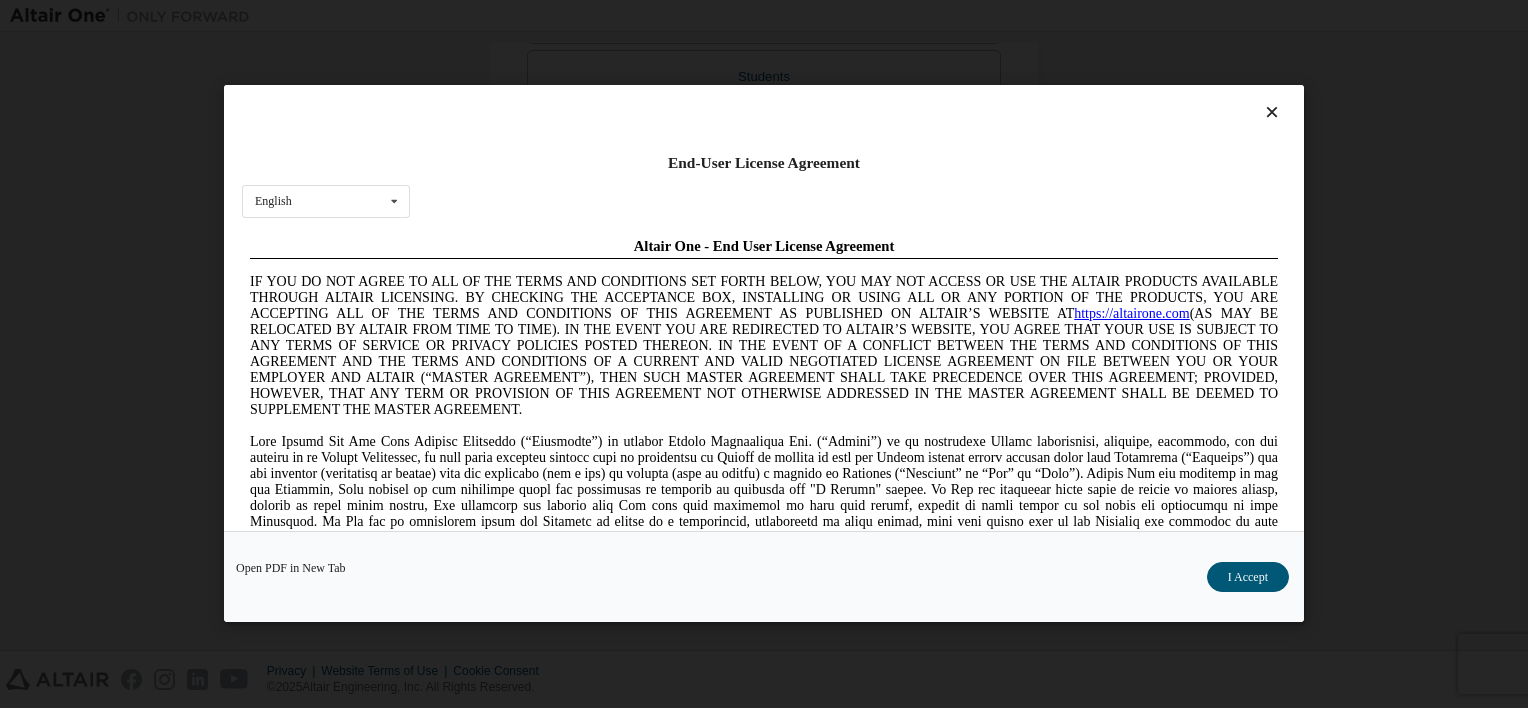 scroll, scrollTop: 0, scrollLeft: 0, axis: both 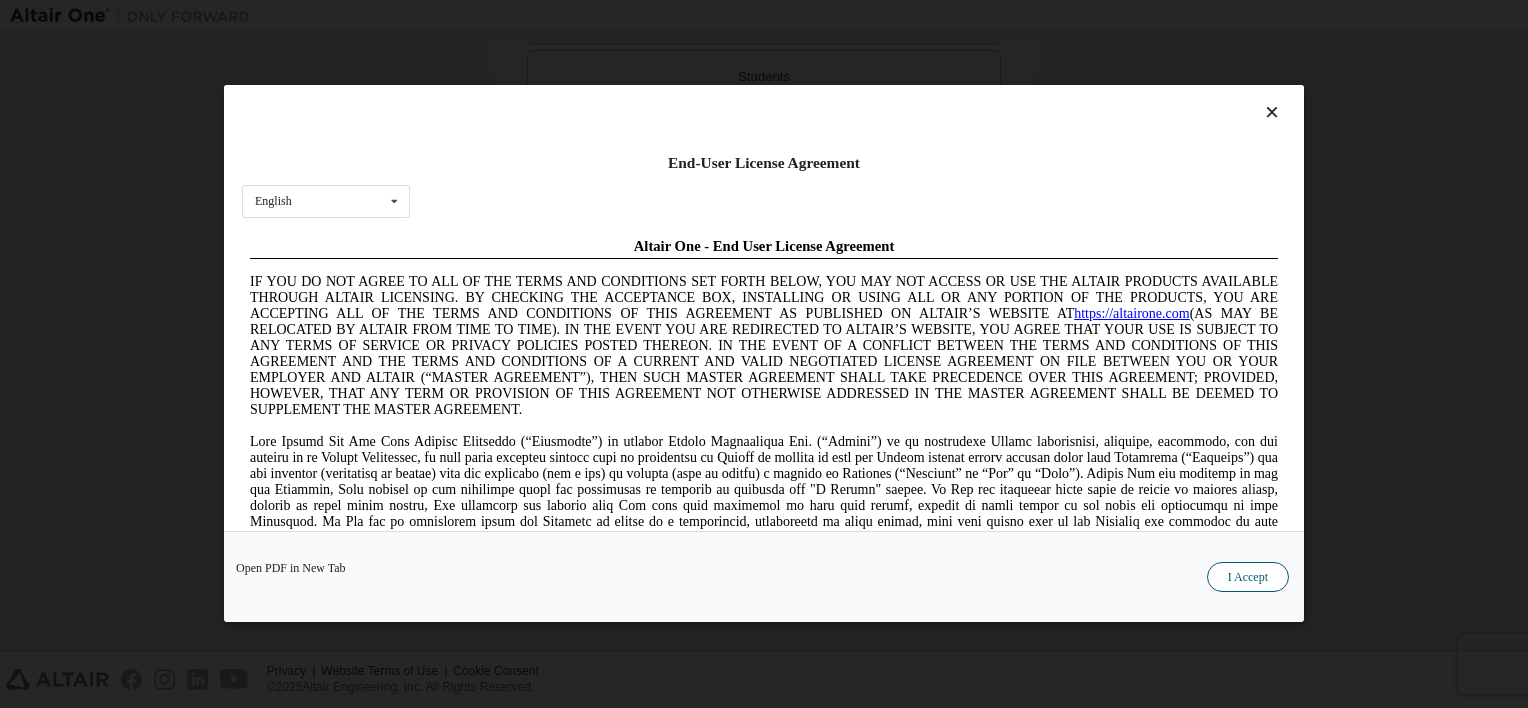 click on "I Accept" at bounding box center (1248, 578) 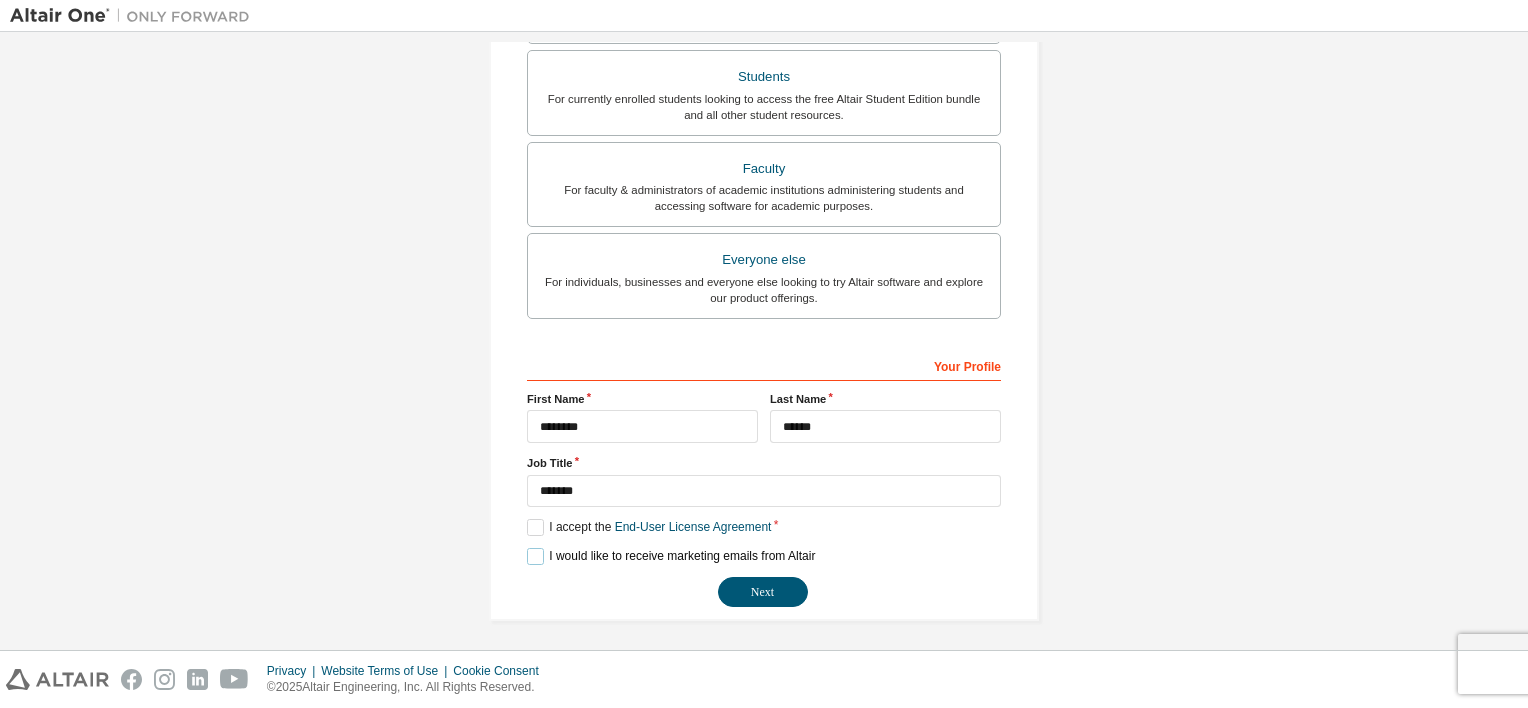 click on "I would like to receive marketing emails from Altair" at bounding box center (671, 556) 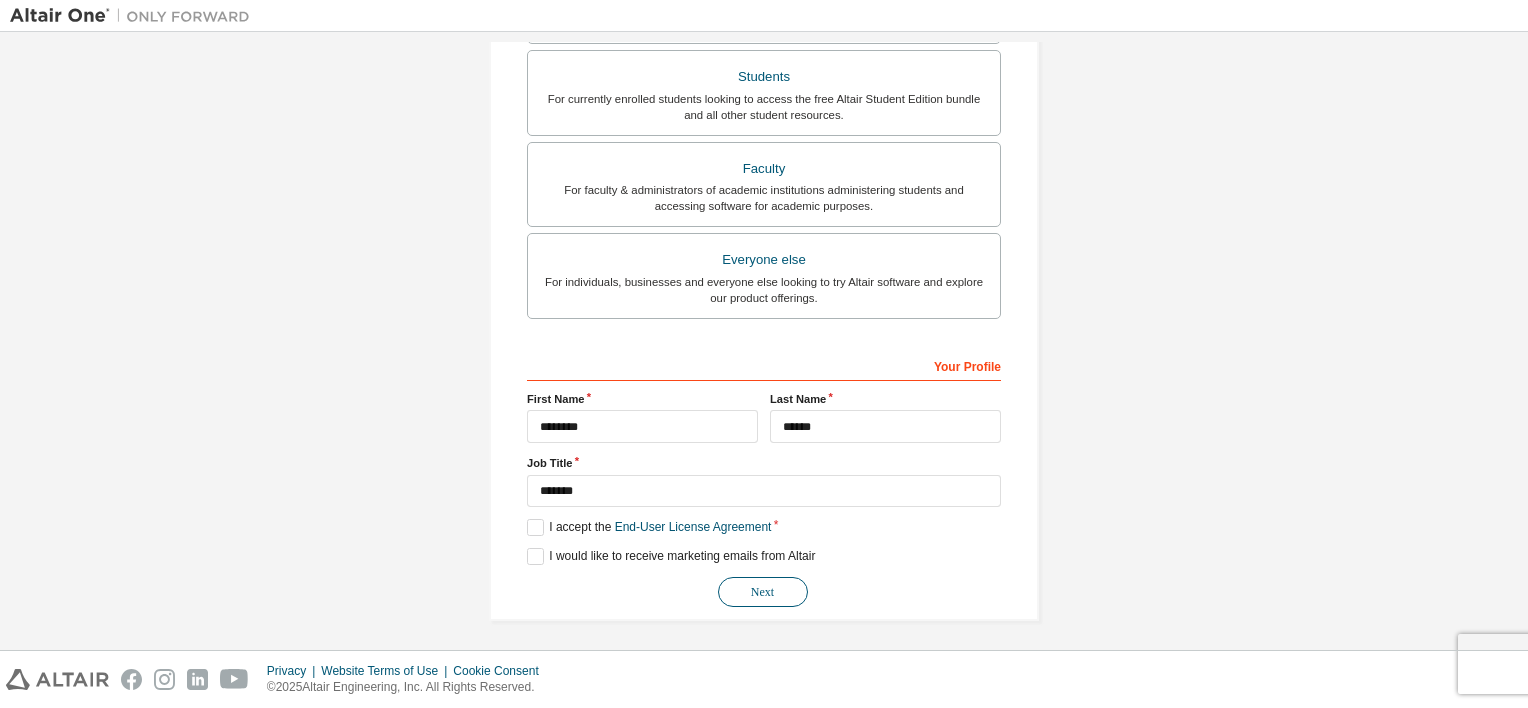 click on "Next" at bounding box center (763, 592) 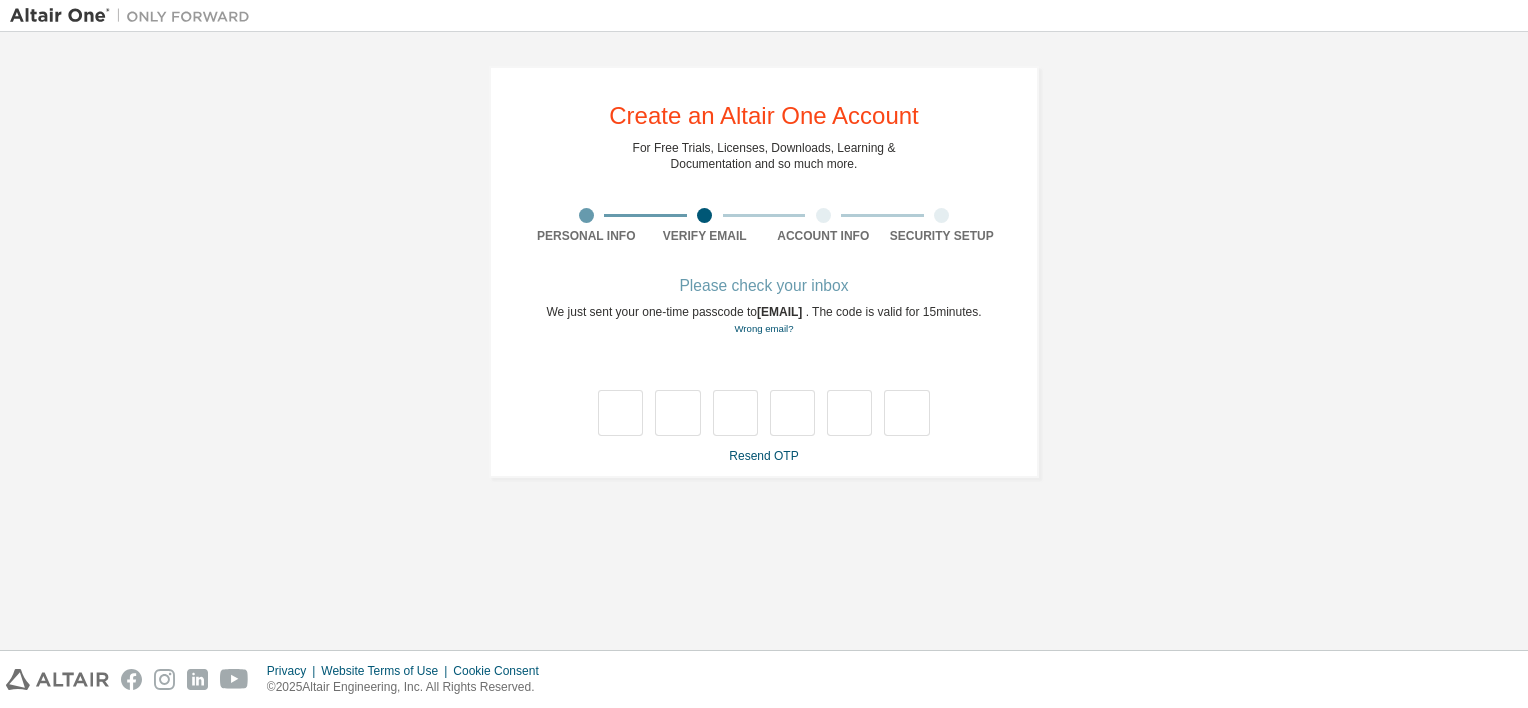 scroll, scrollTop: 0, scrollLeft: 0, axis: both 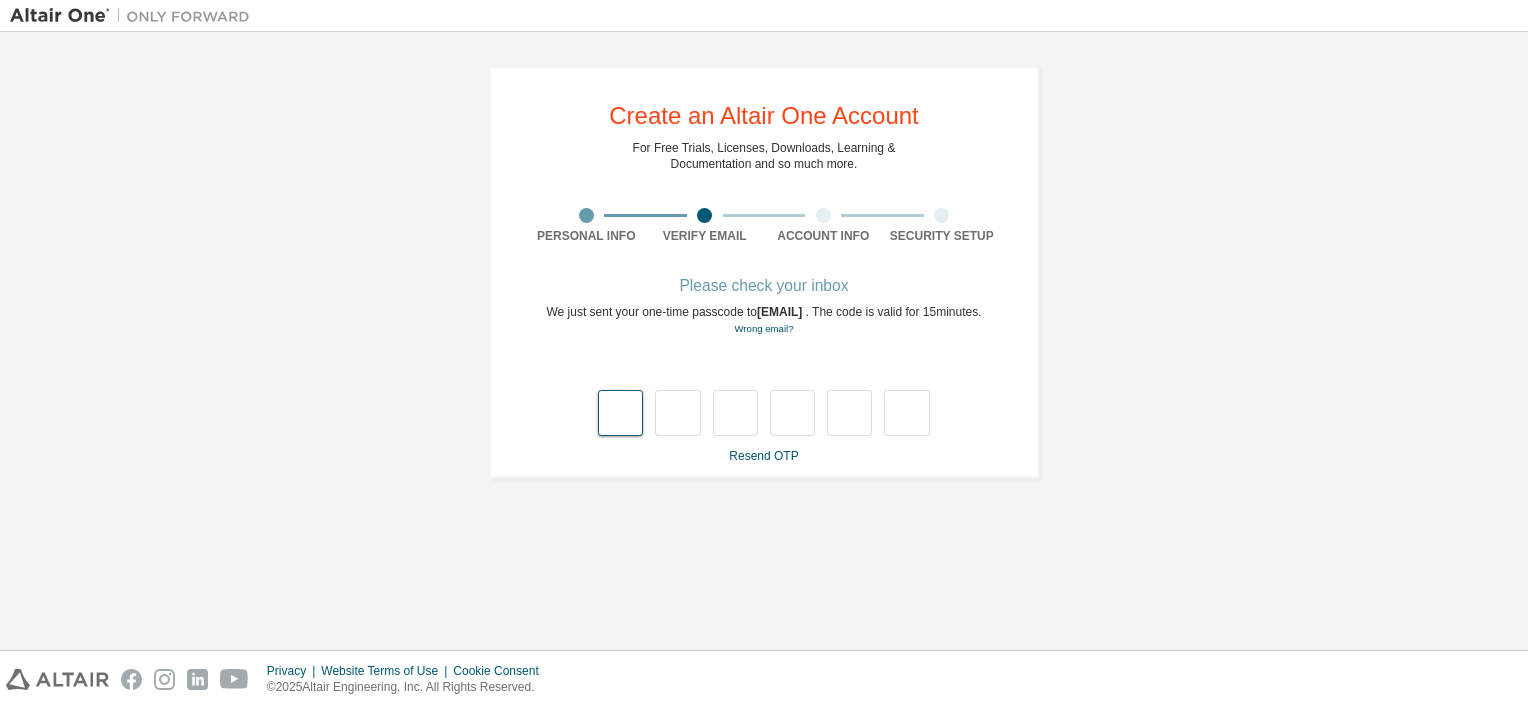 type on "*" 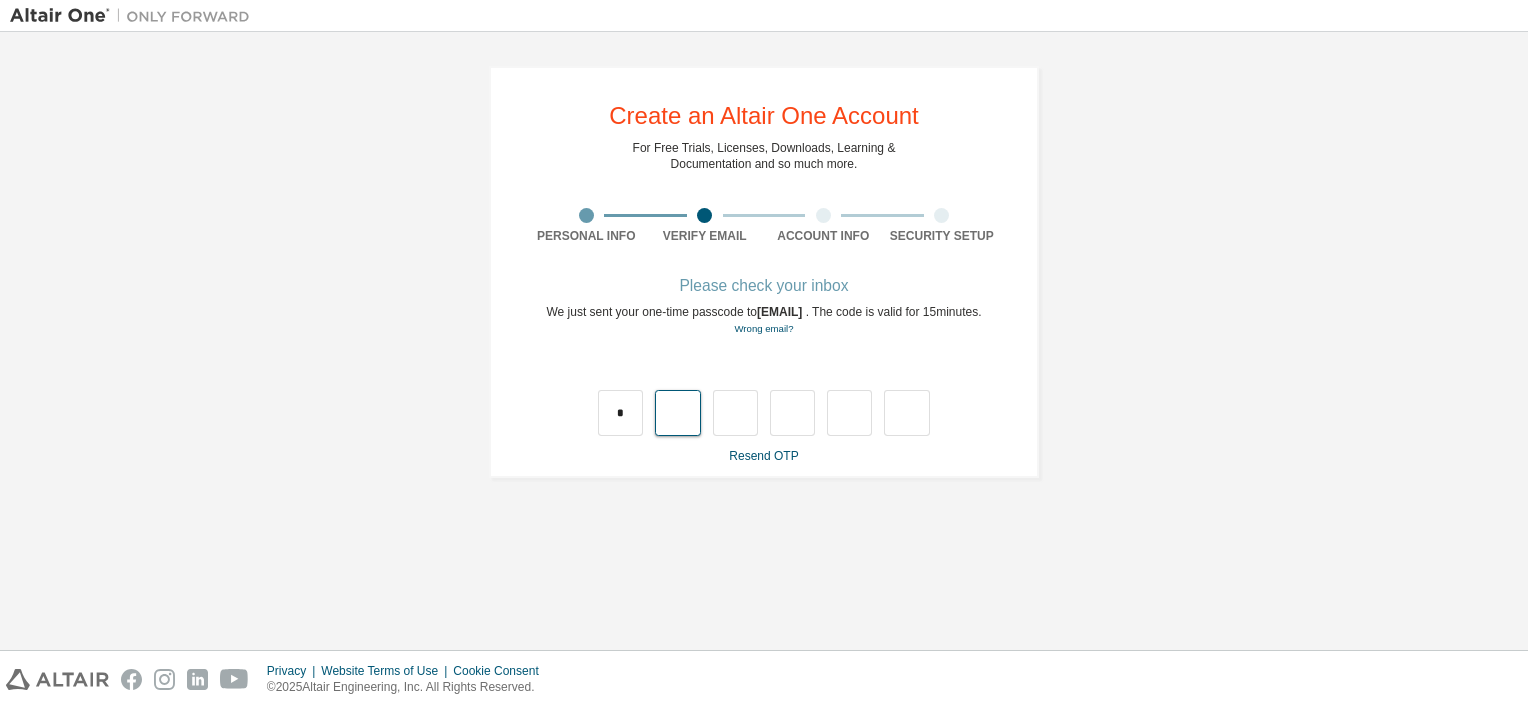 type on "*" 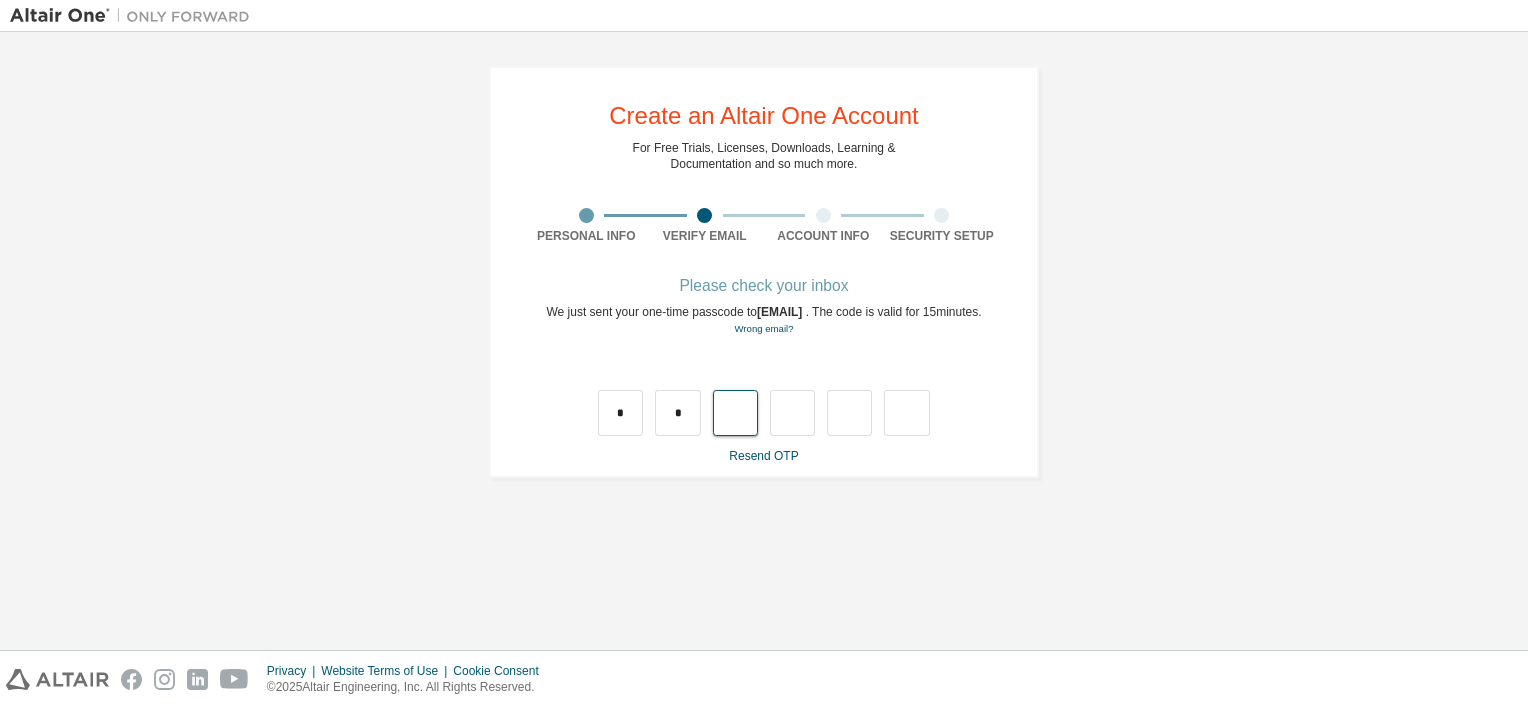 type on "*" 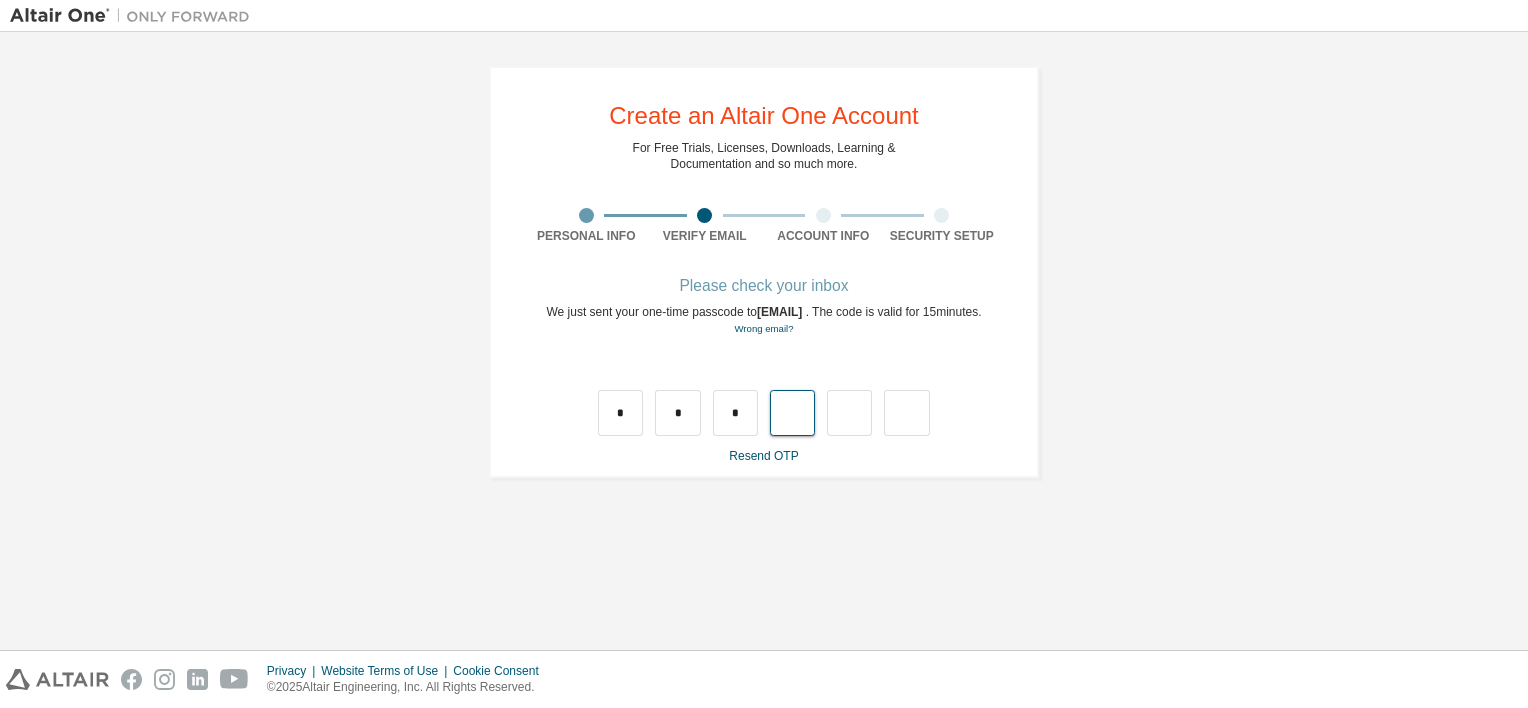 type on "*" 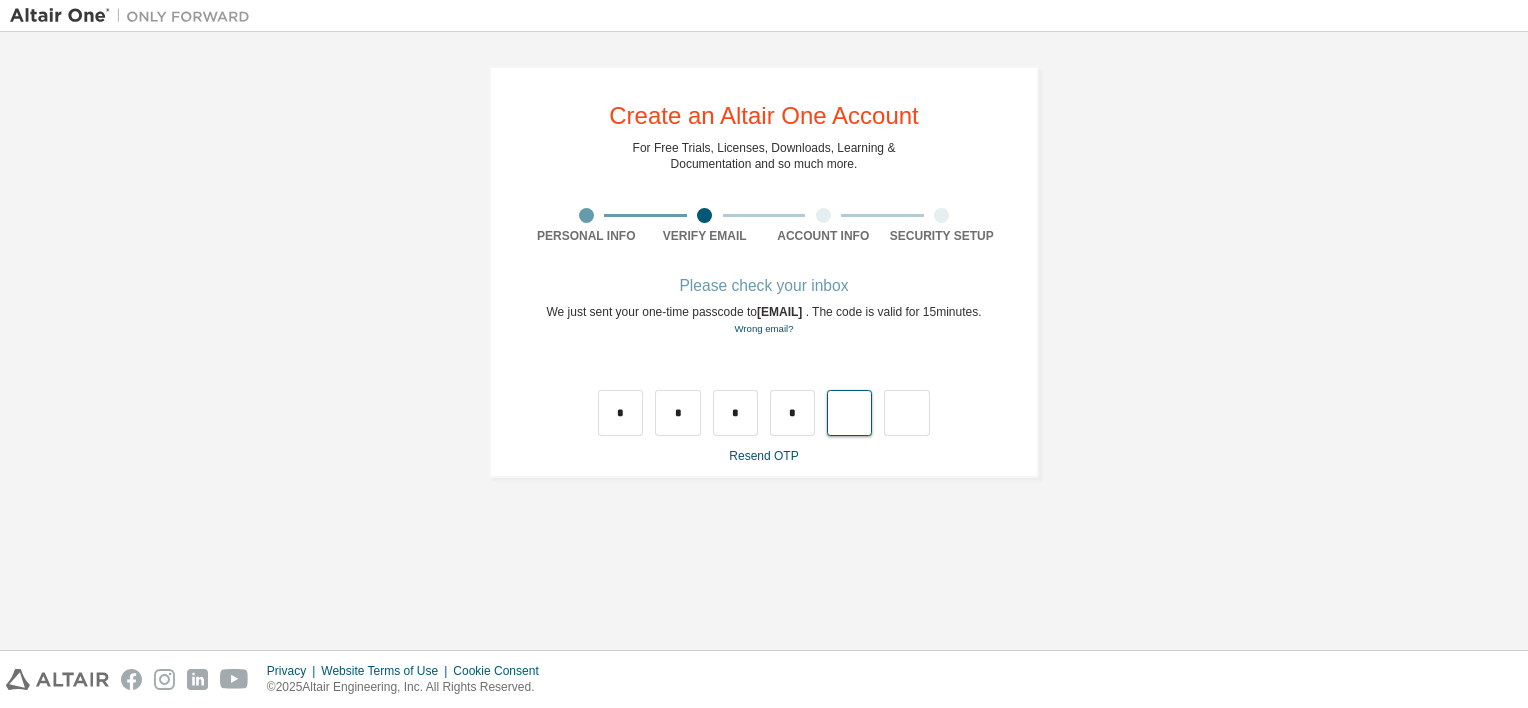type on "*" 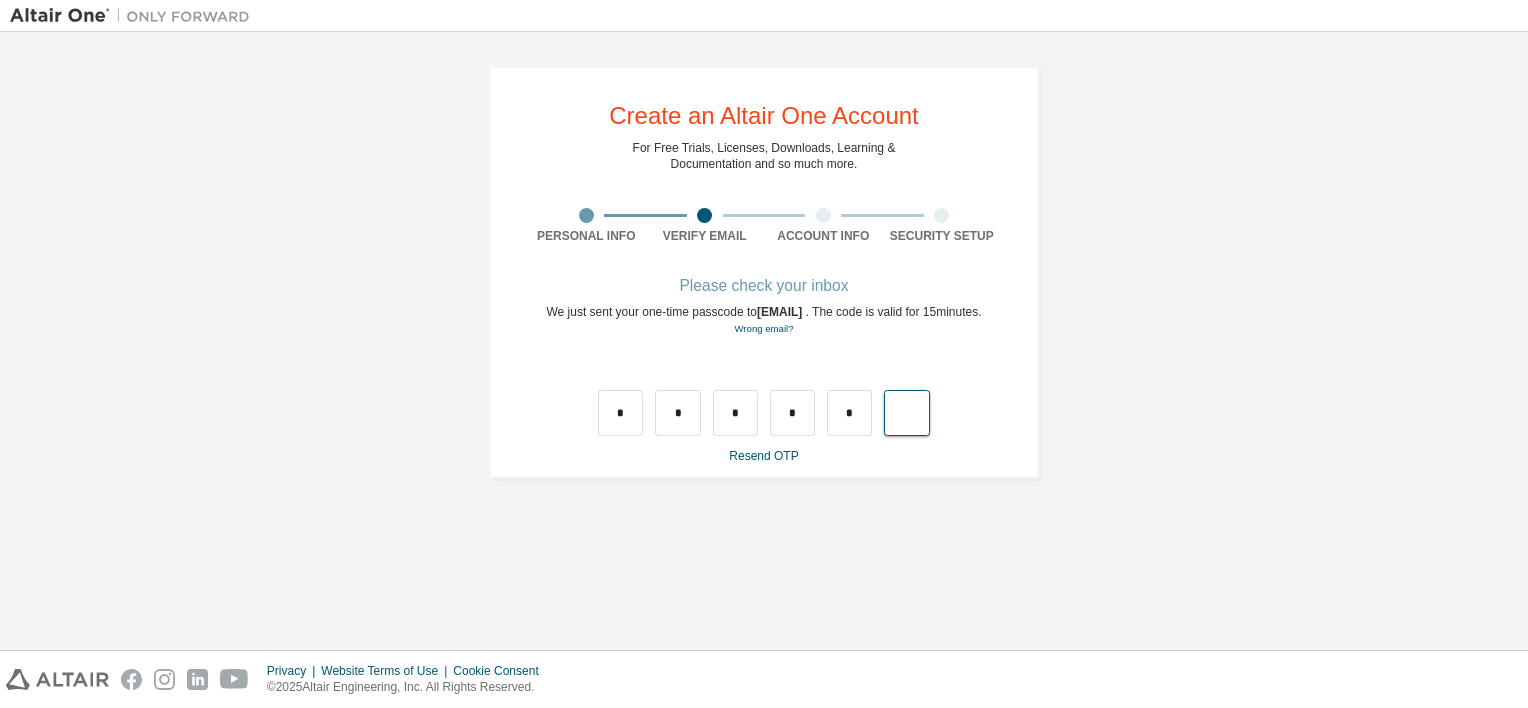 type on "*" 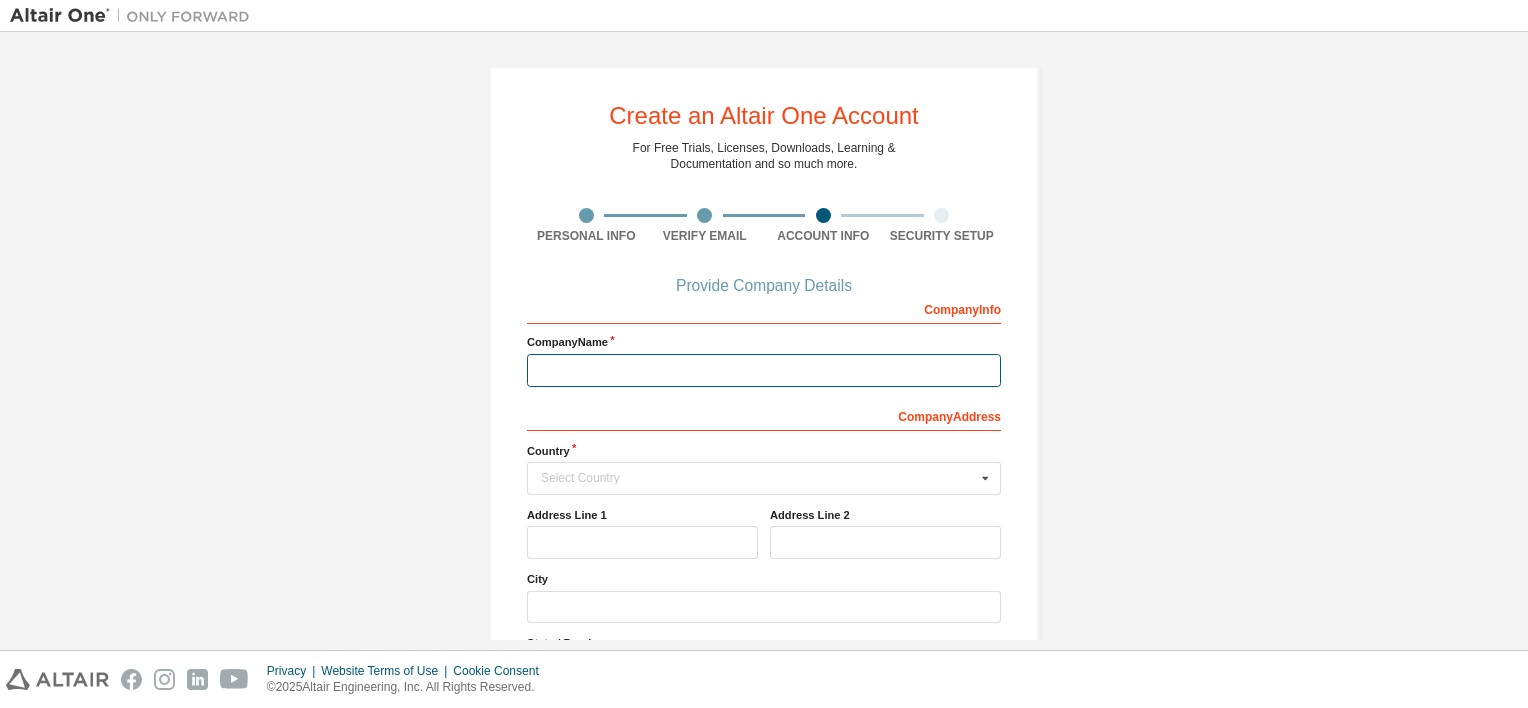 click at bounding box center (764, 370) 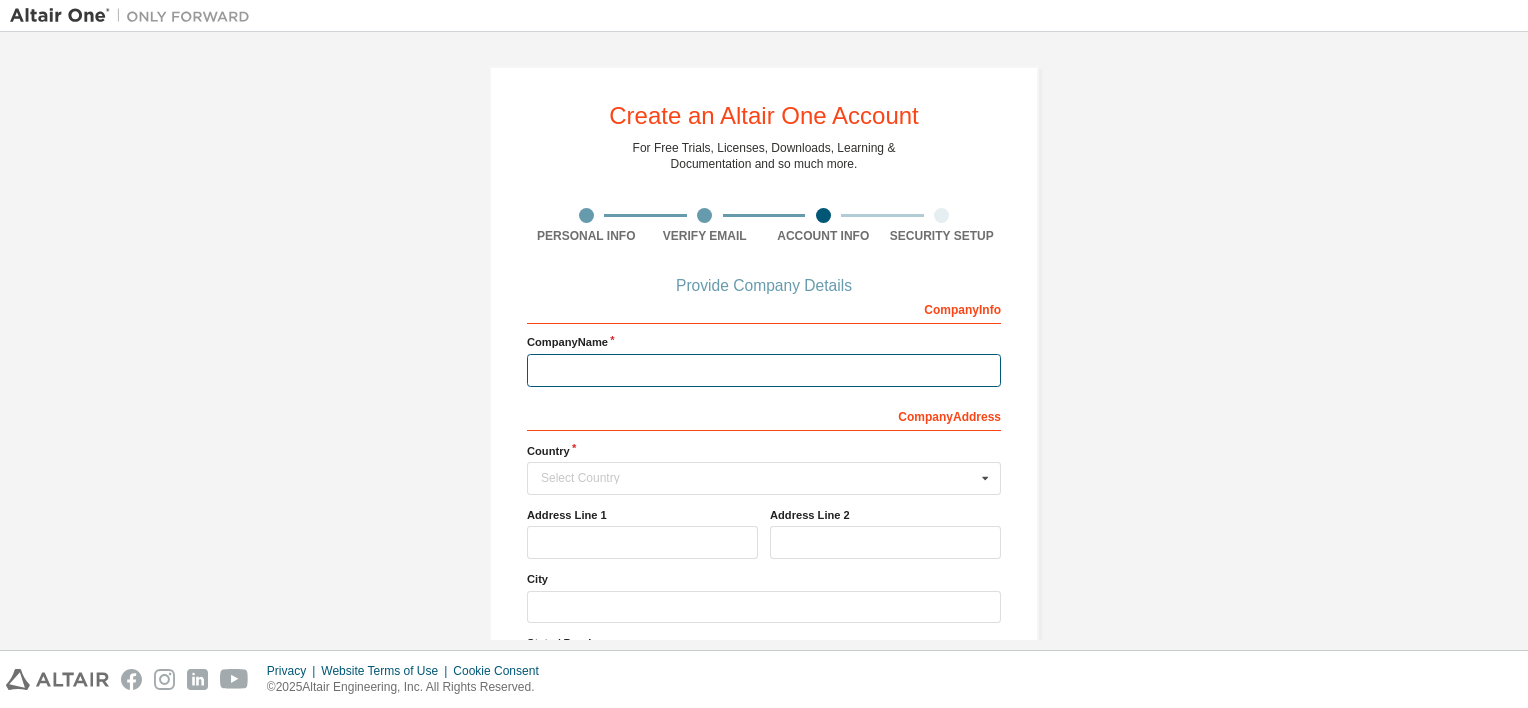 type on "**********" 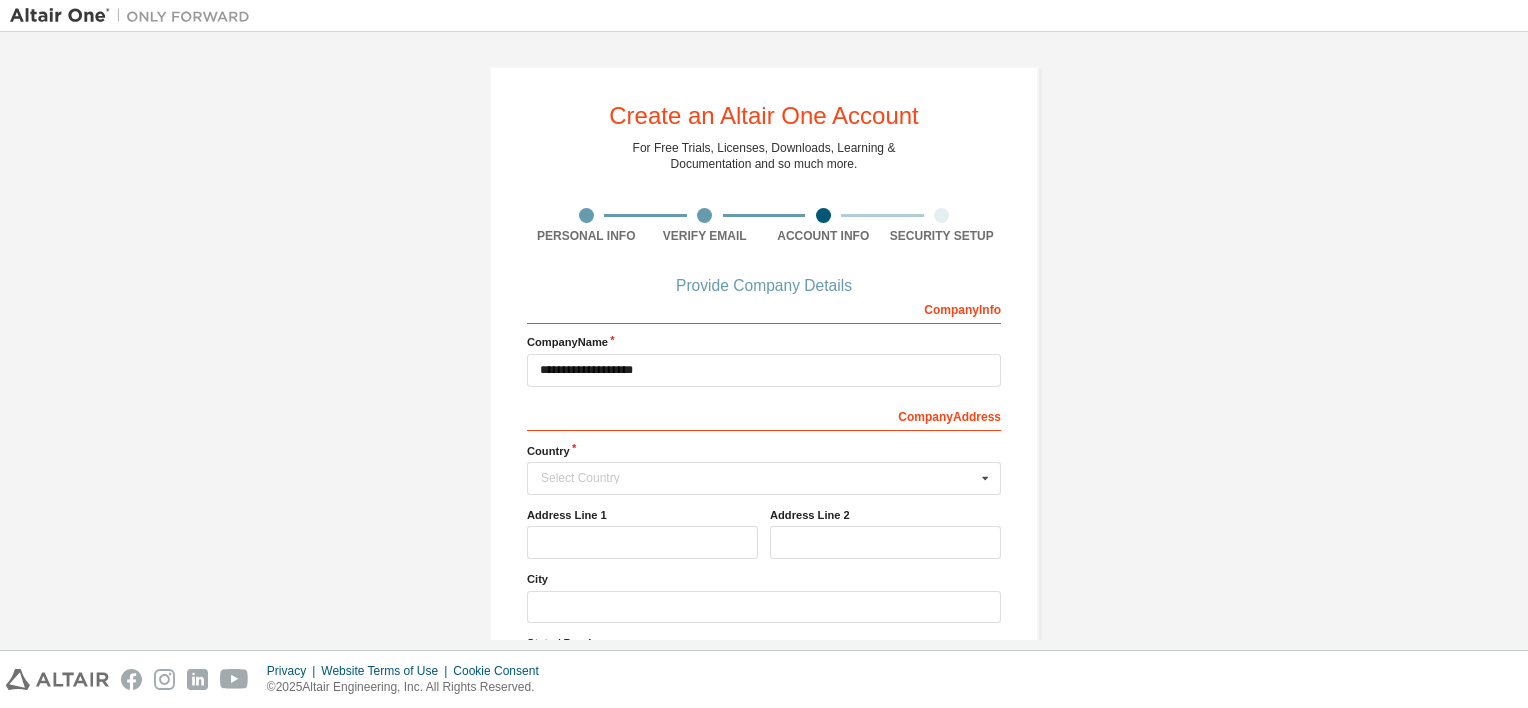 type 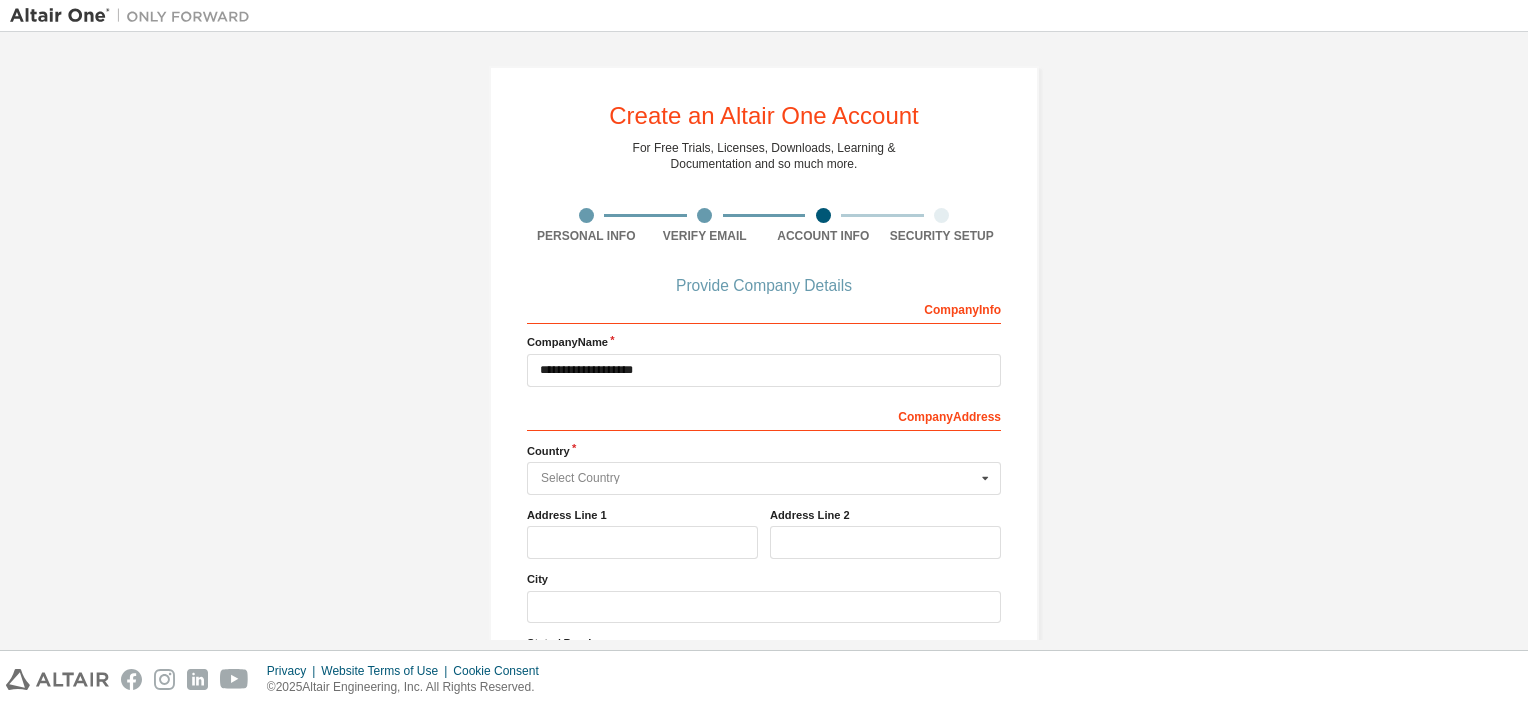 type on "*****" 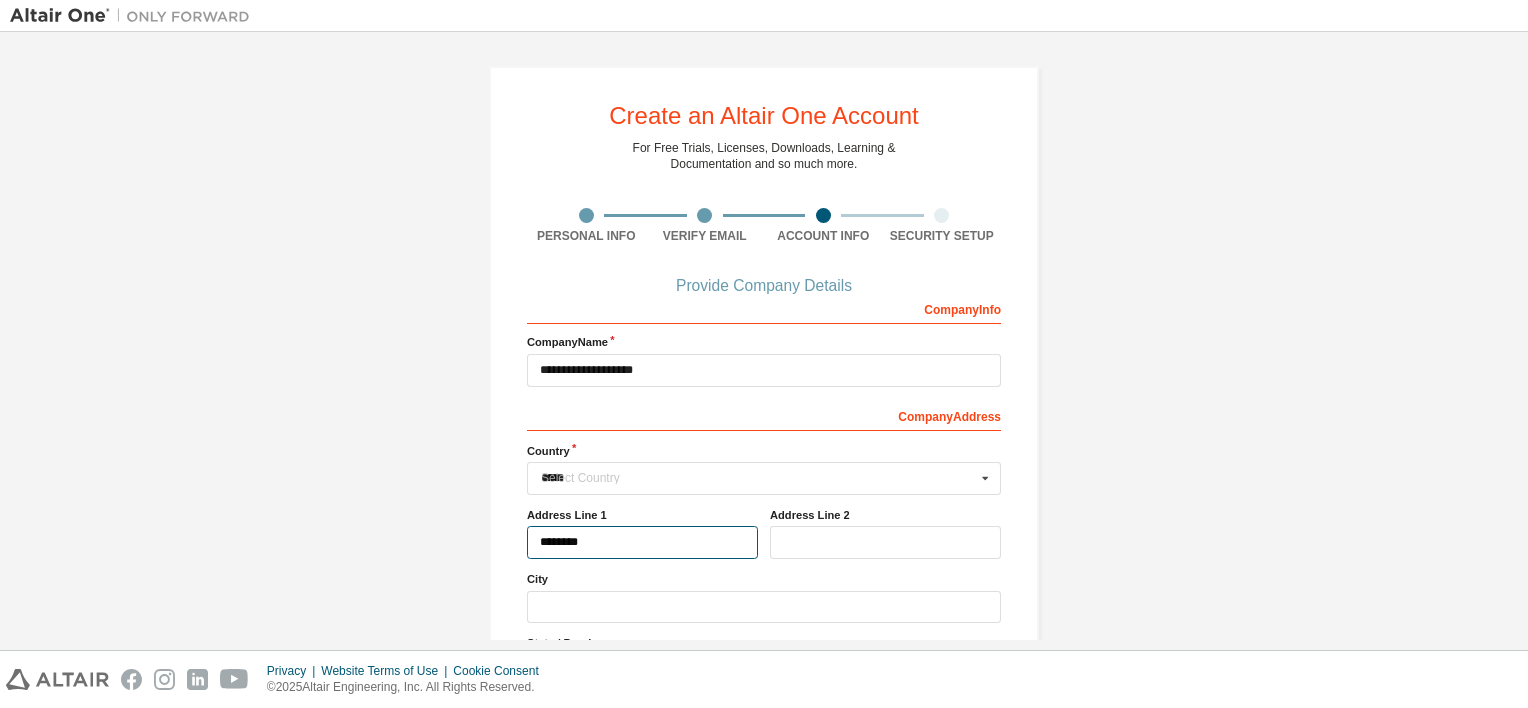 type on "********" 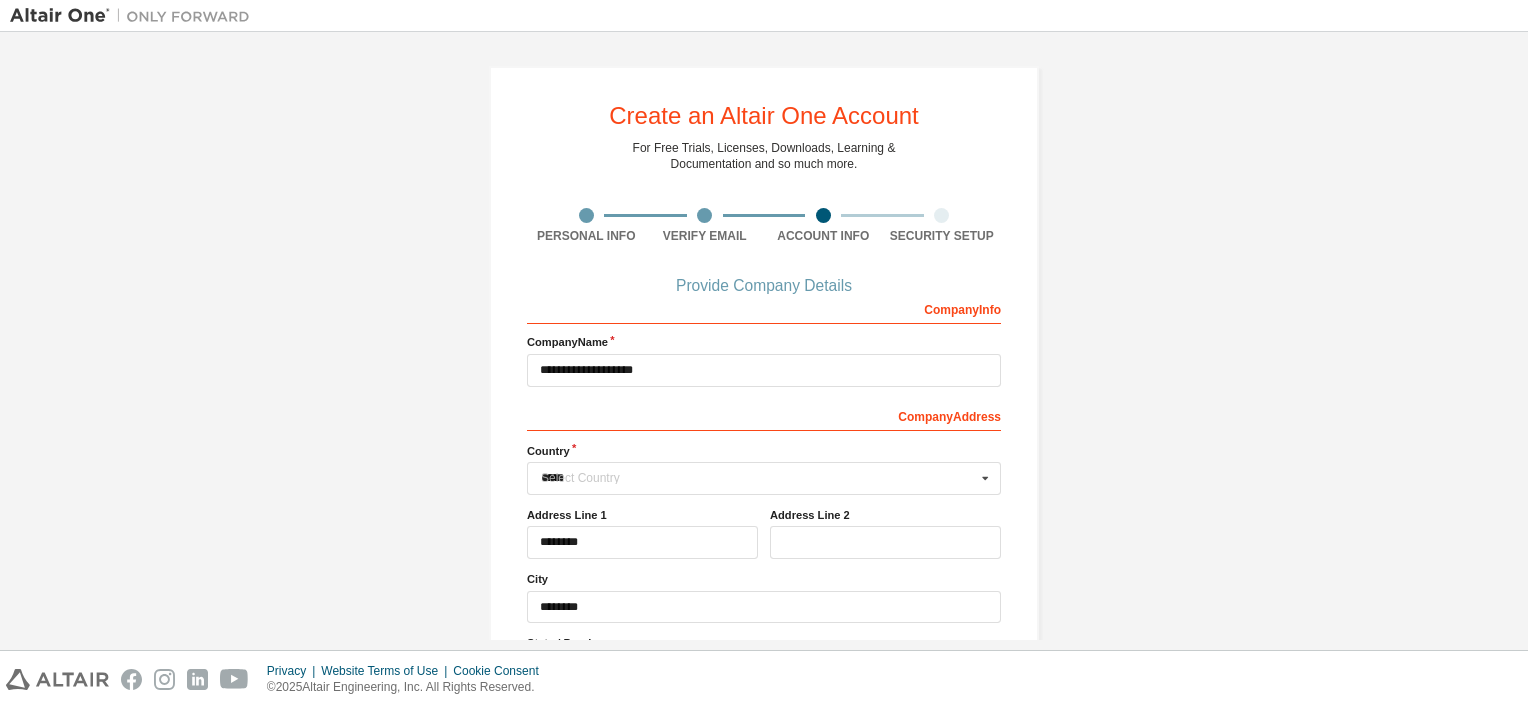 type on "******" 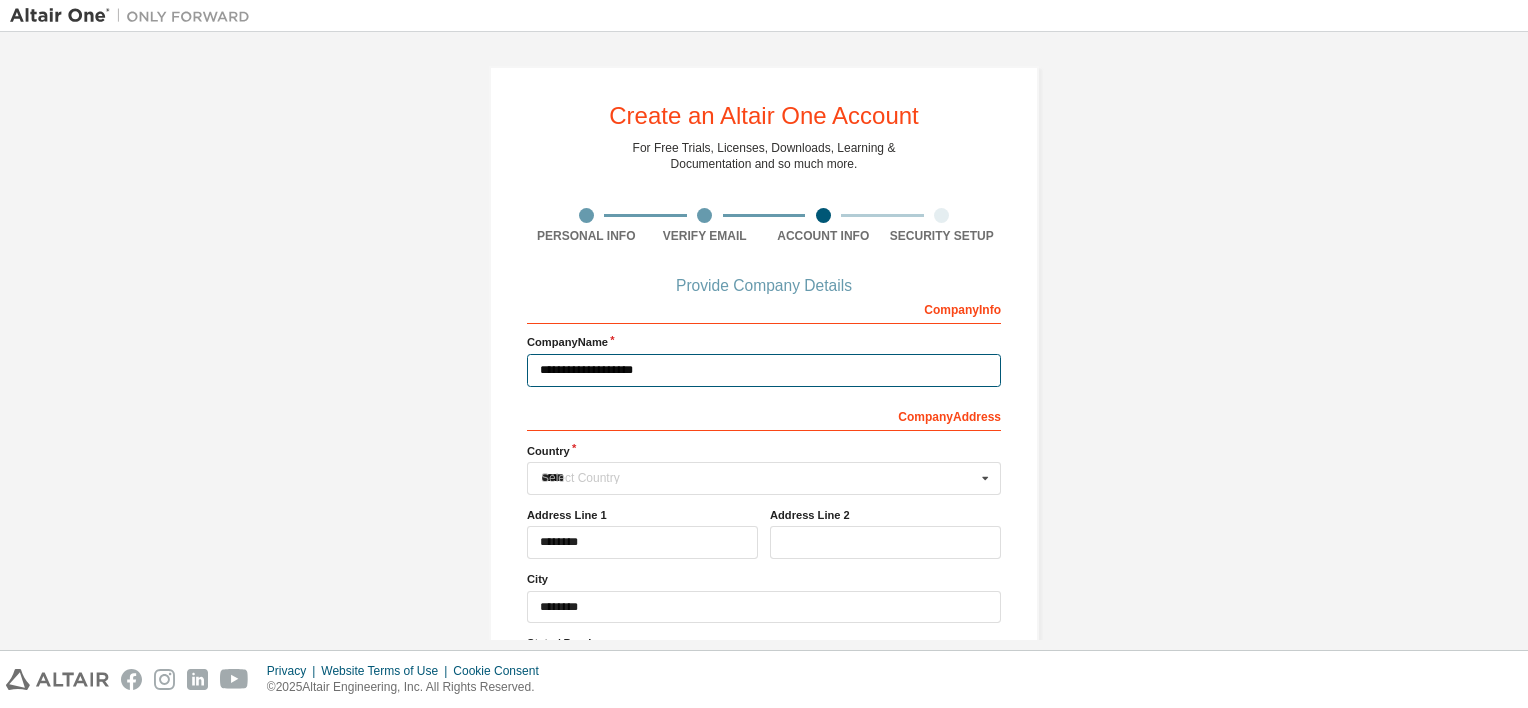 type 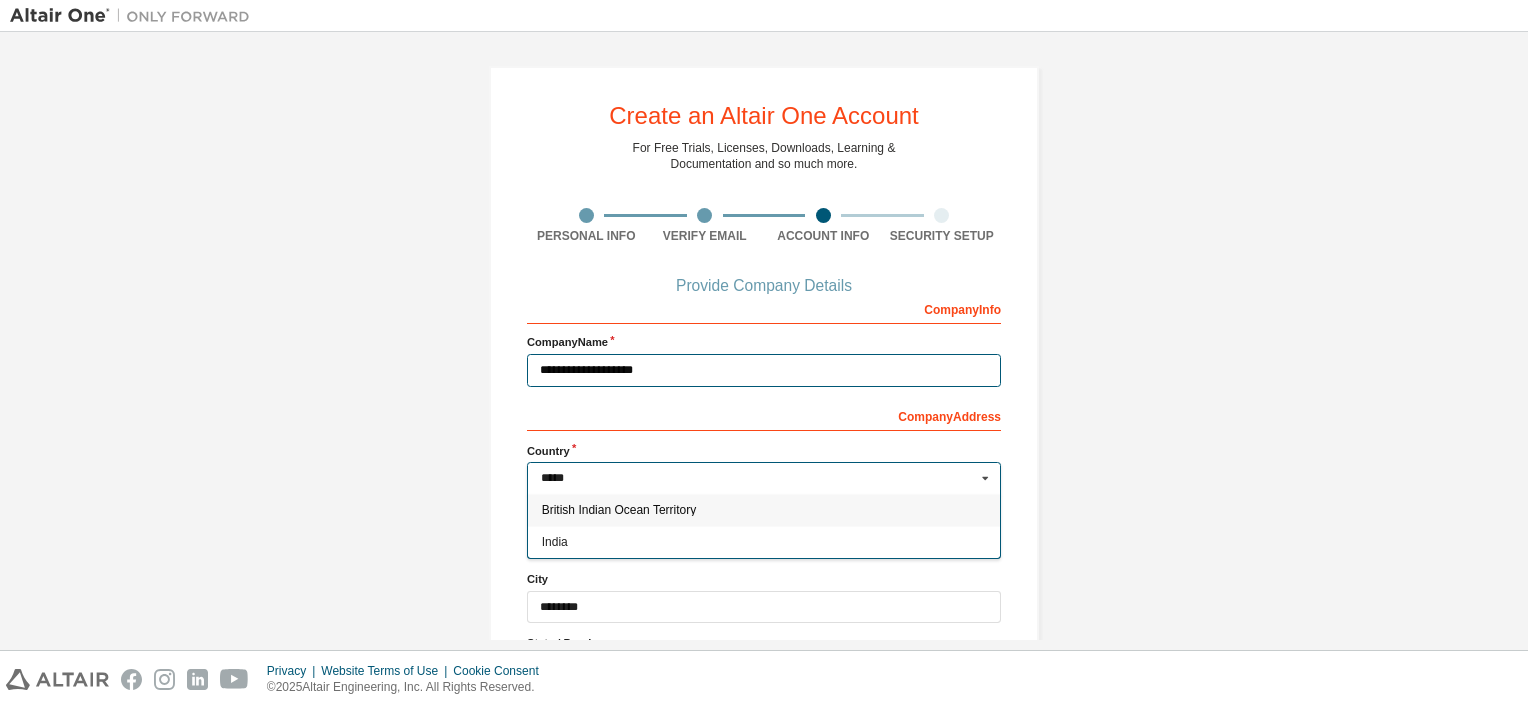 type 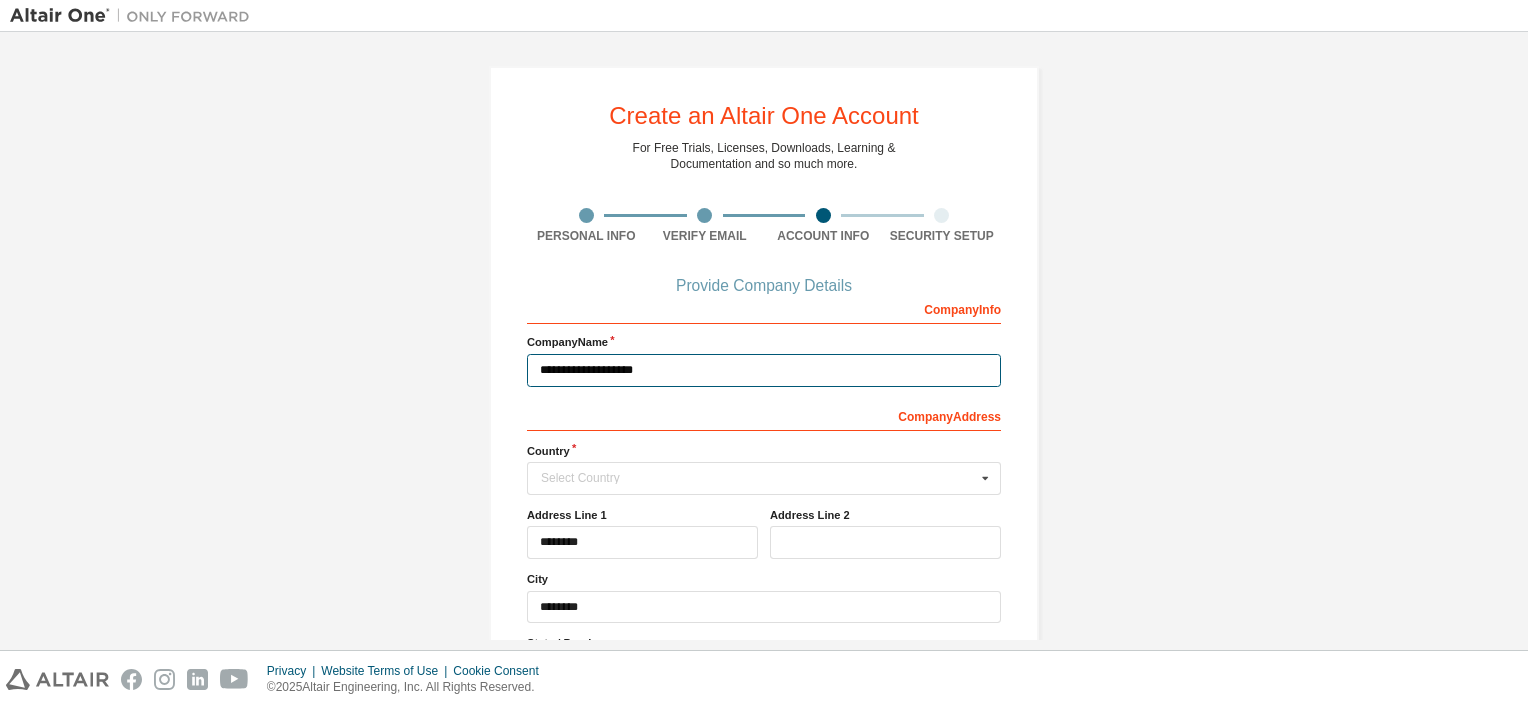 click on "**********" at bounding box center [764, 370] 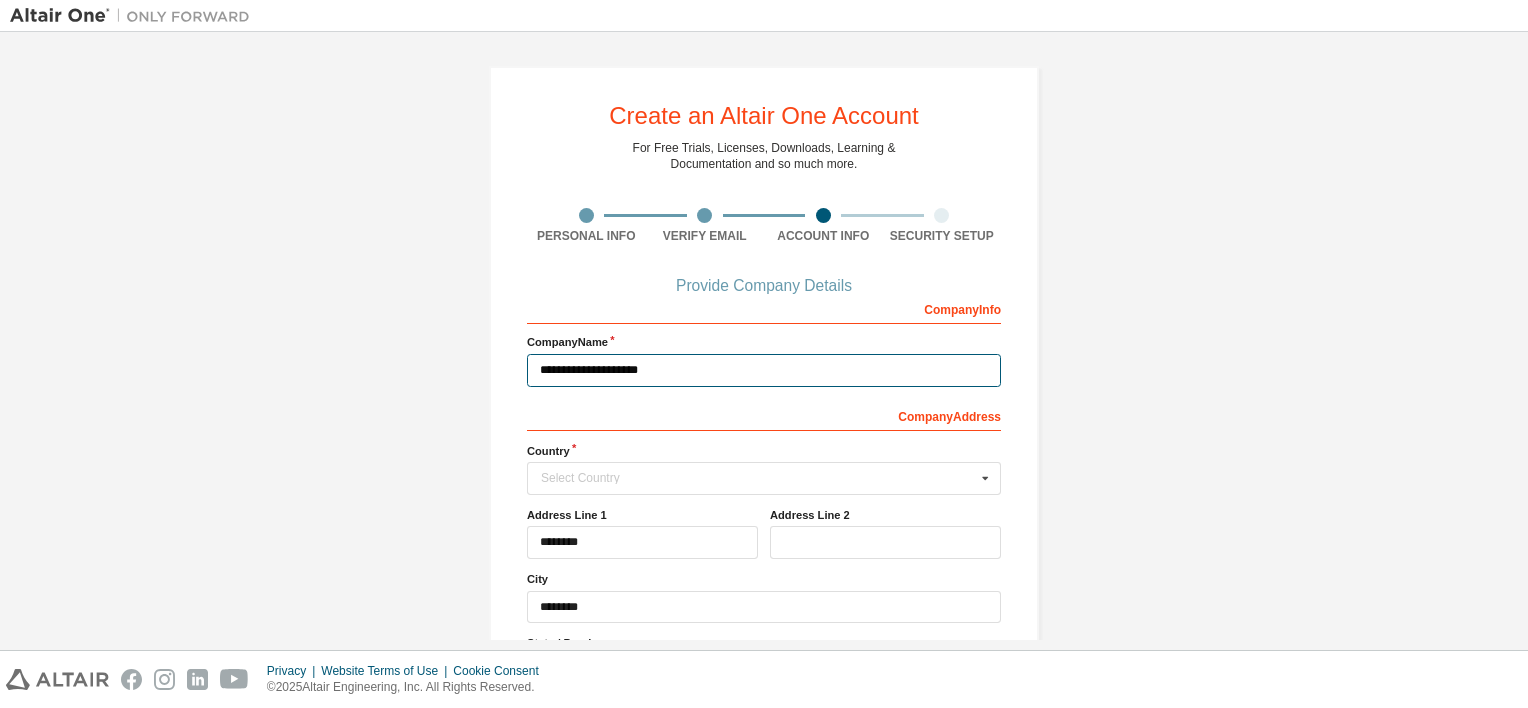 type on "**********" 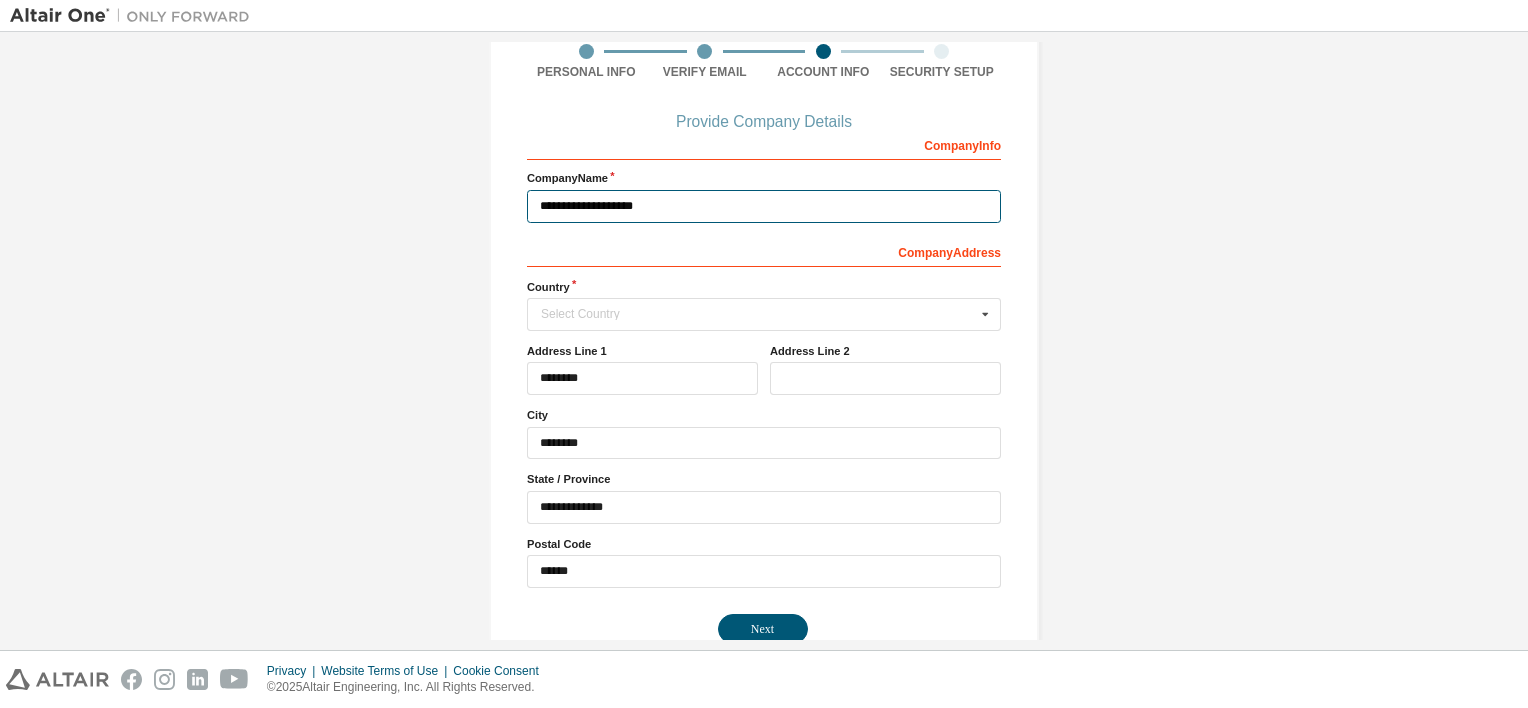 scroll, scrollTop: 201, scrollLeft: 0, axis: vertical 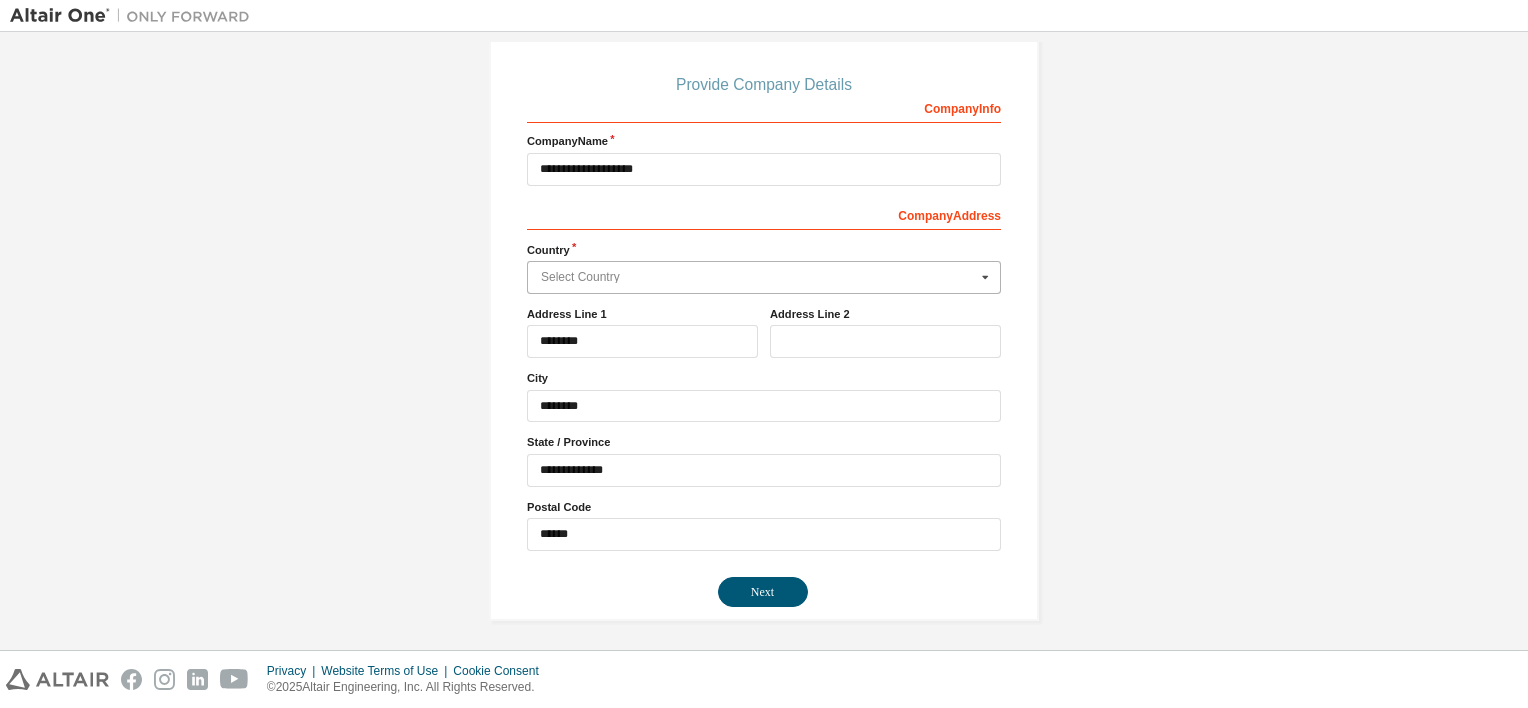 click at bounding box center (765, 277) 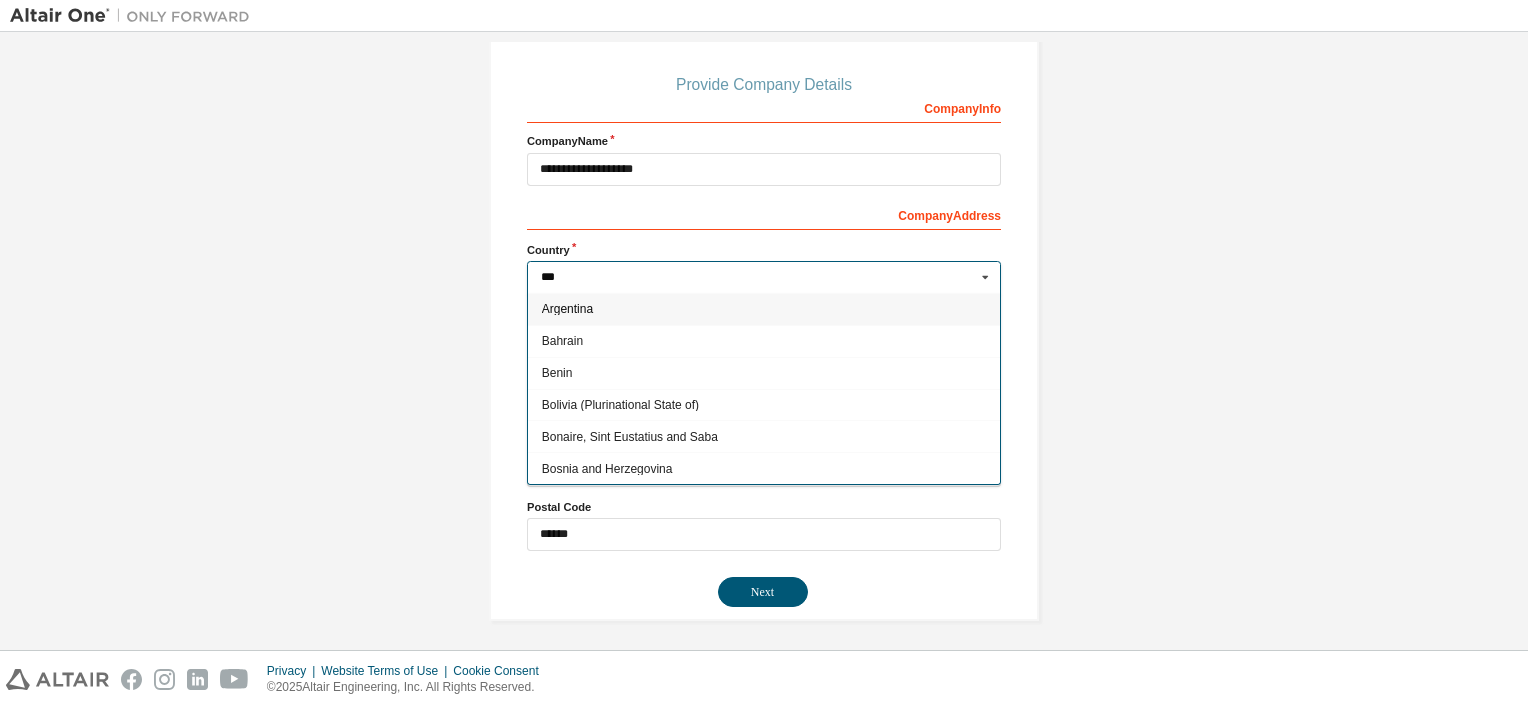 type on "****" 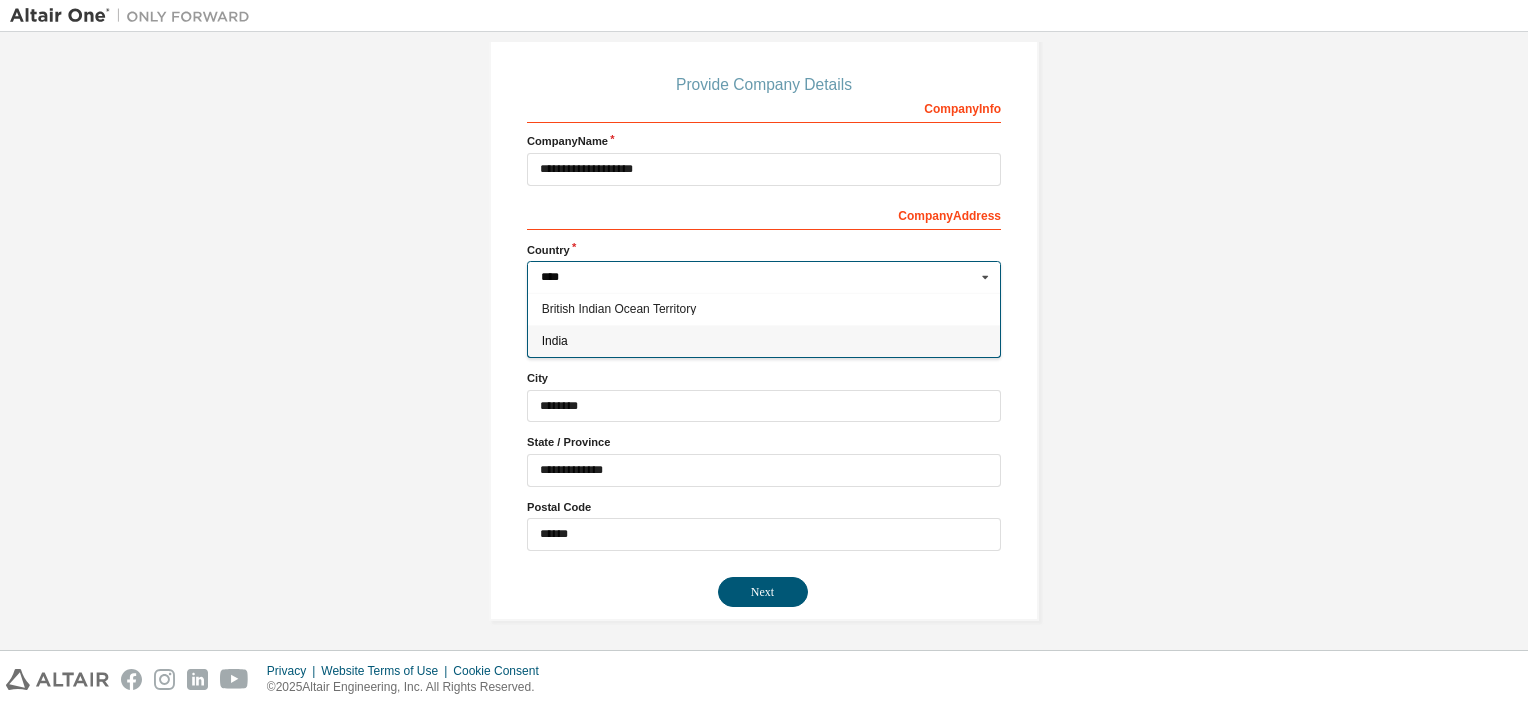 type on "***" 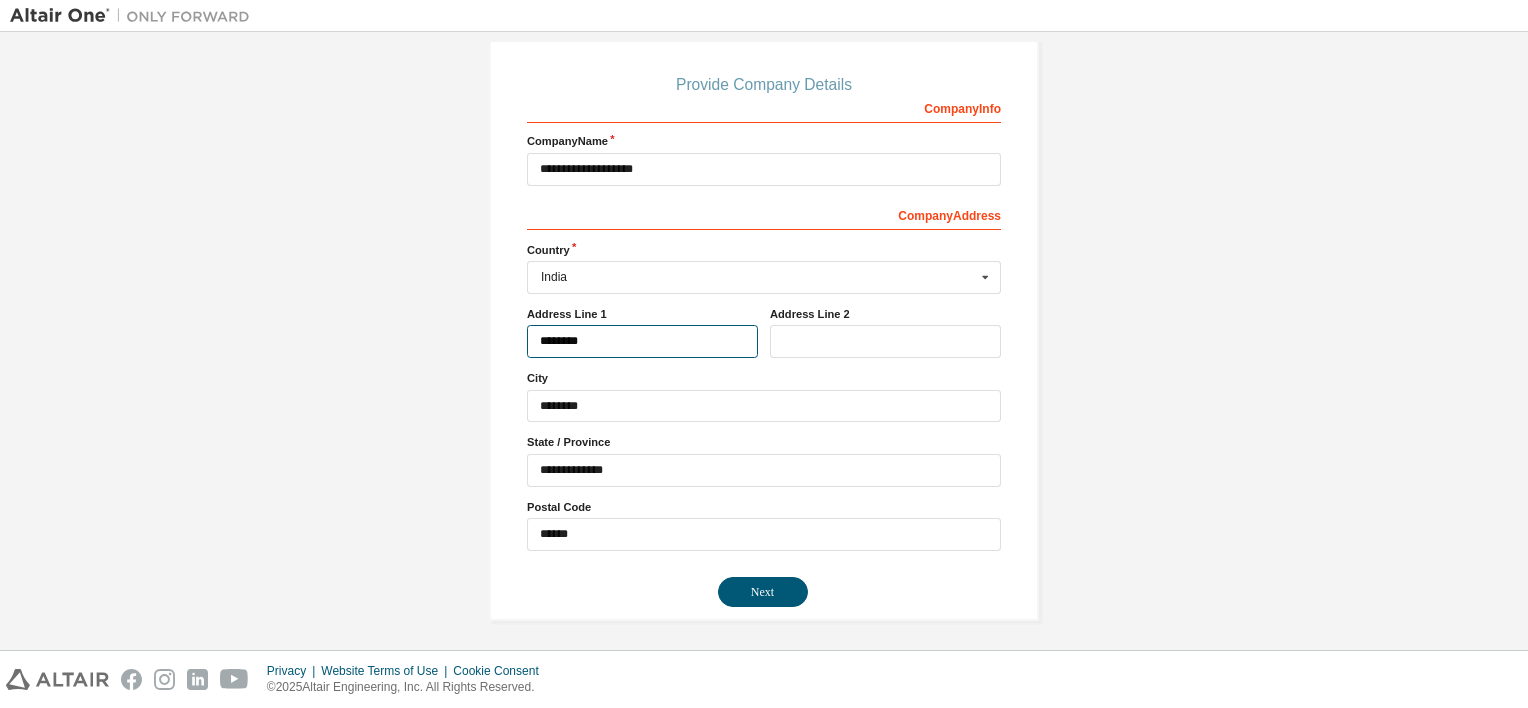 click on "********" at bounding box center [642, 341] 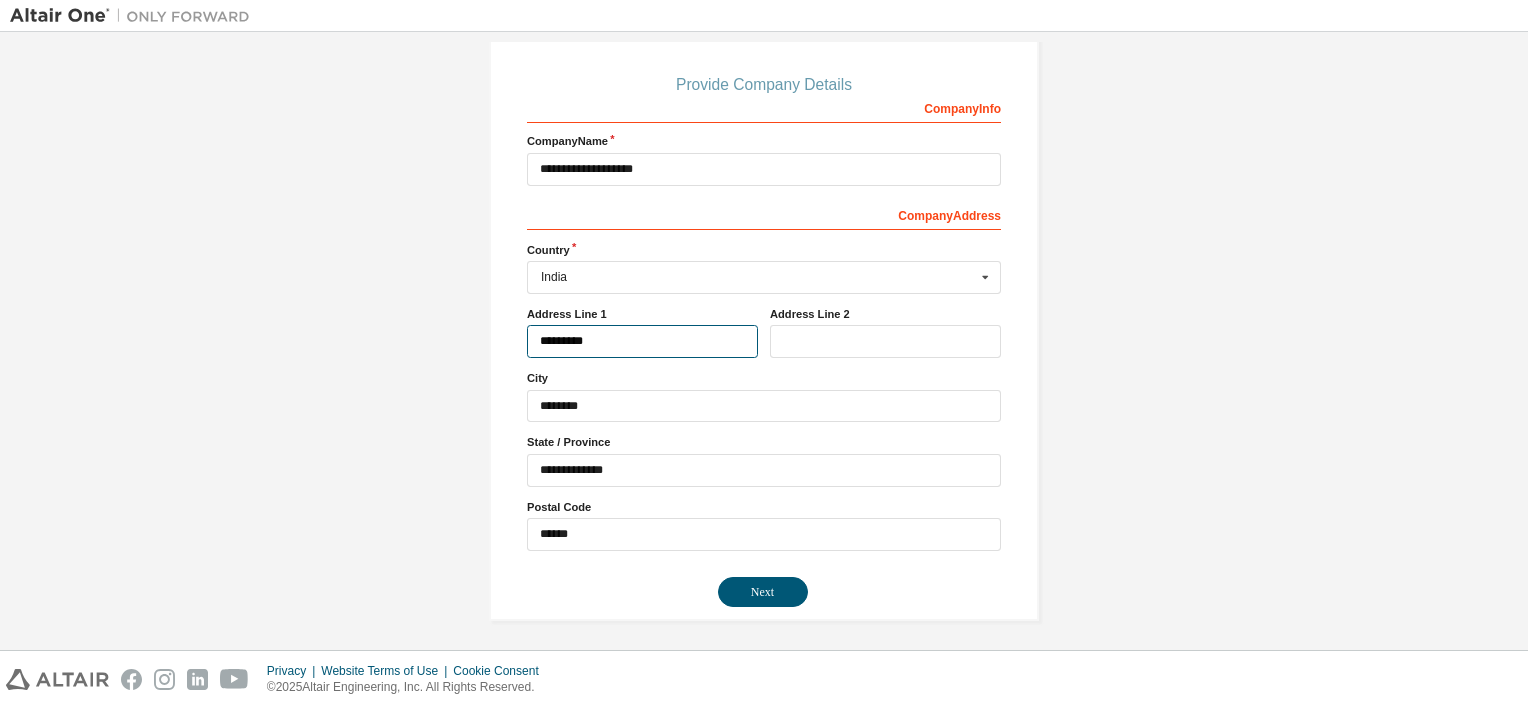 type on "********" 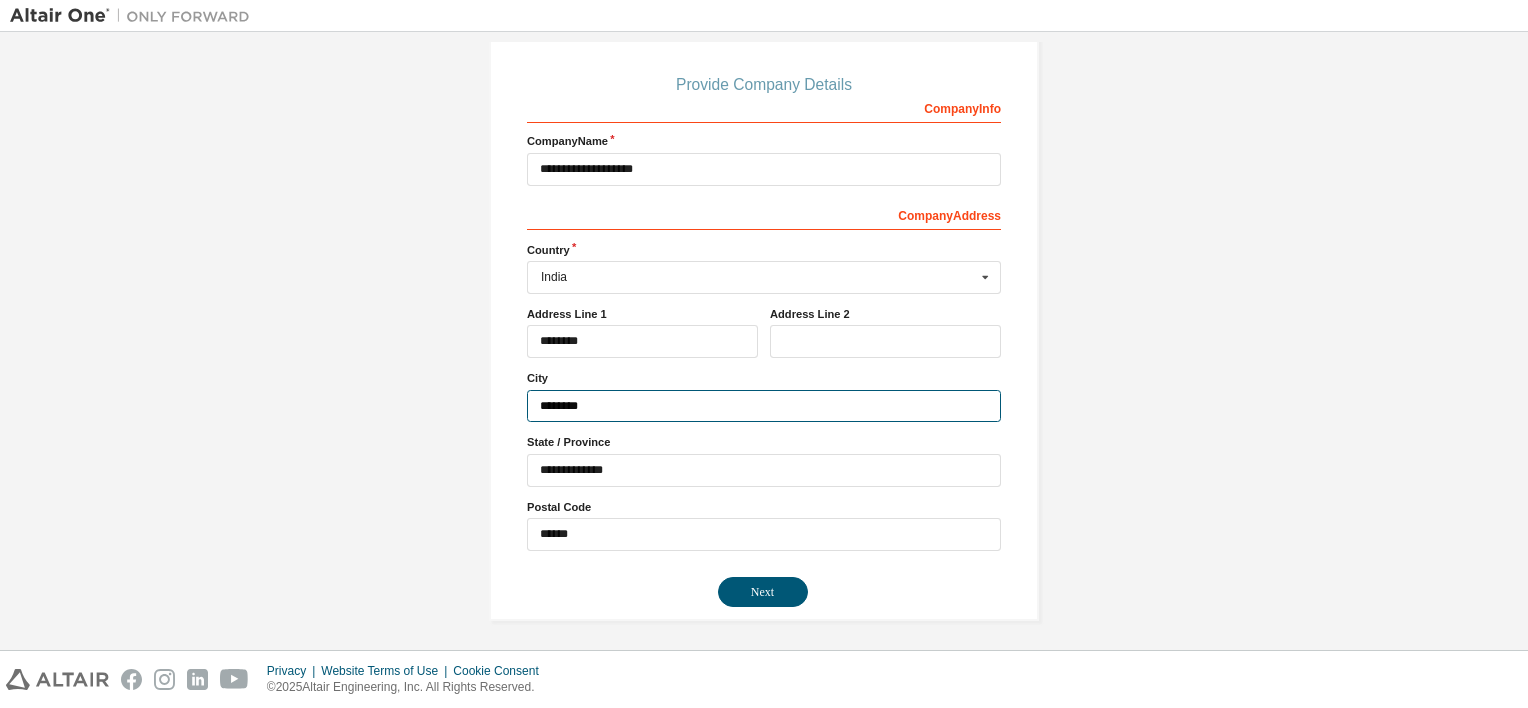 click on "********" at bounding box center [764, 406] 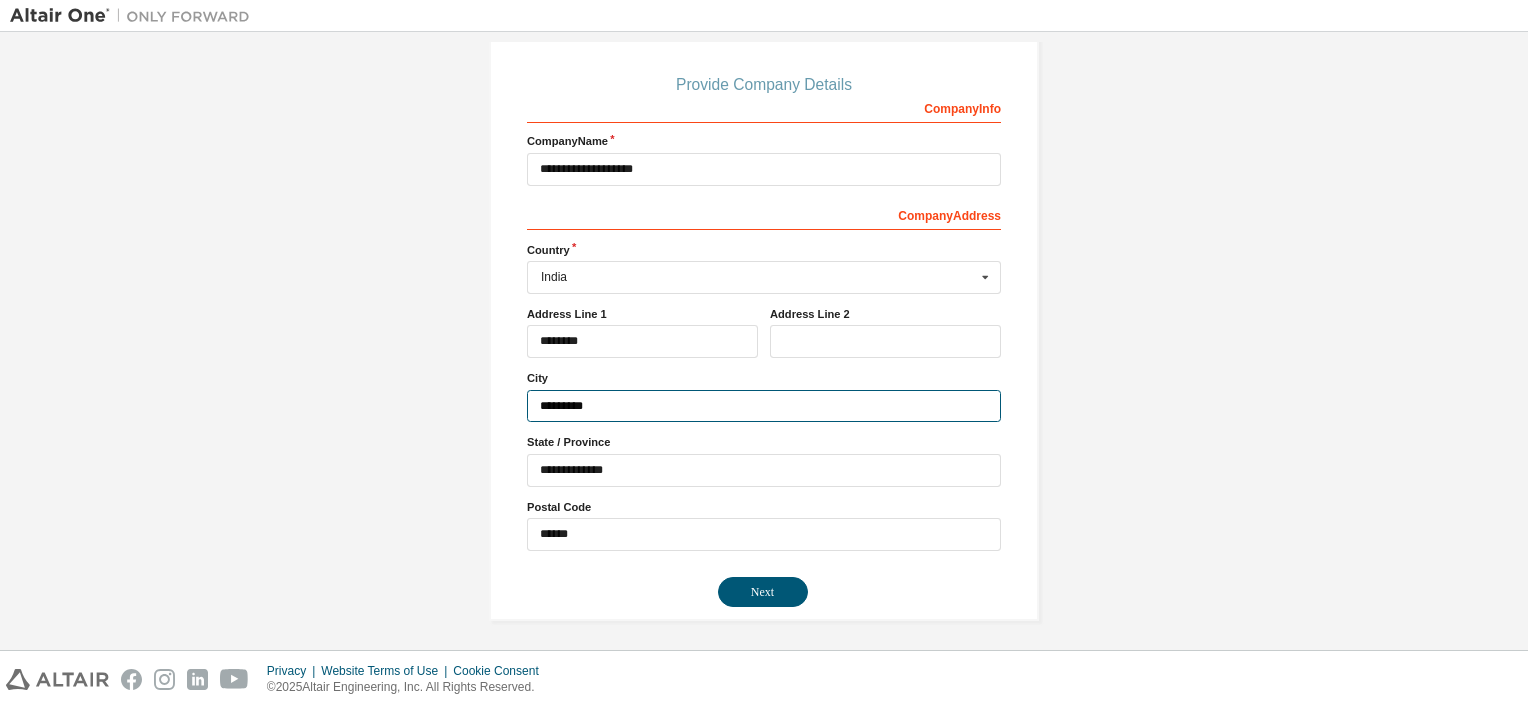 type on "********" 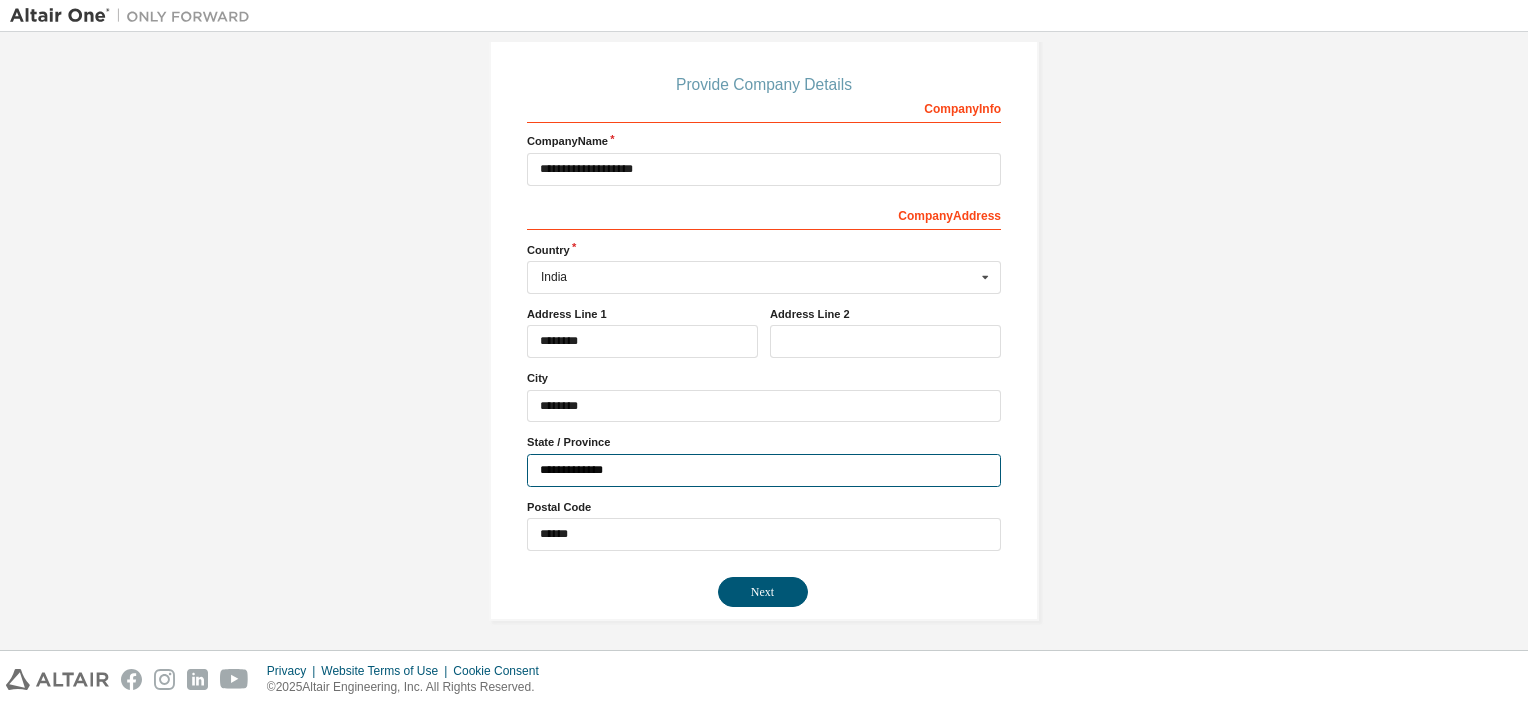 click on "**********" at bounding box center [764, 470] 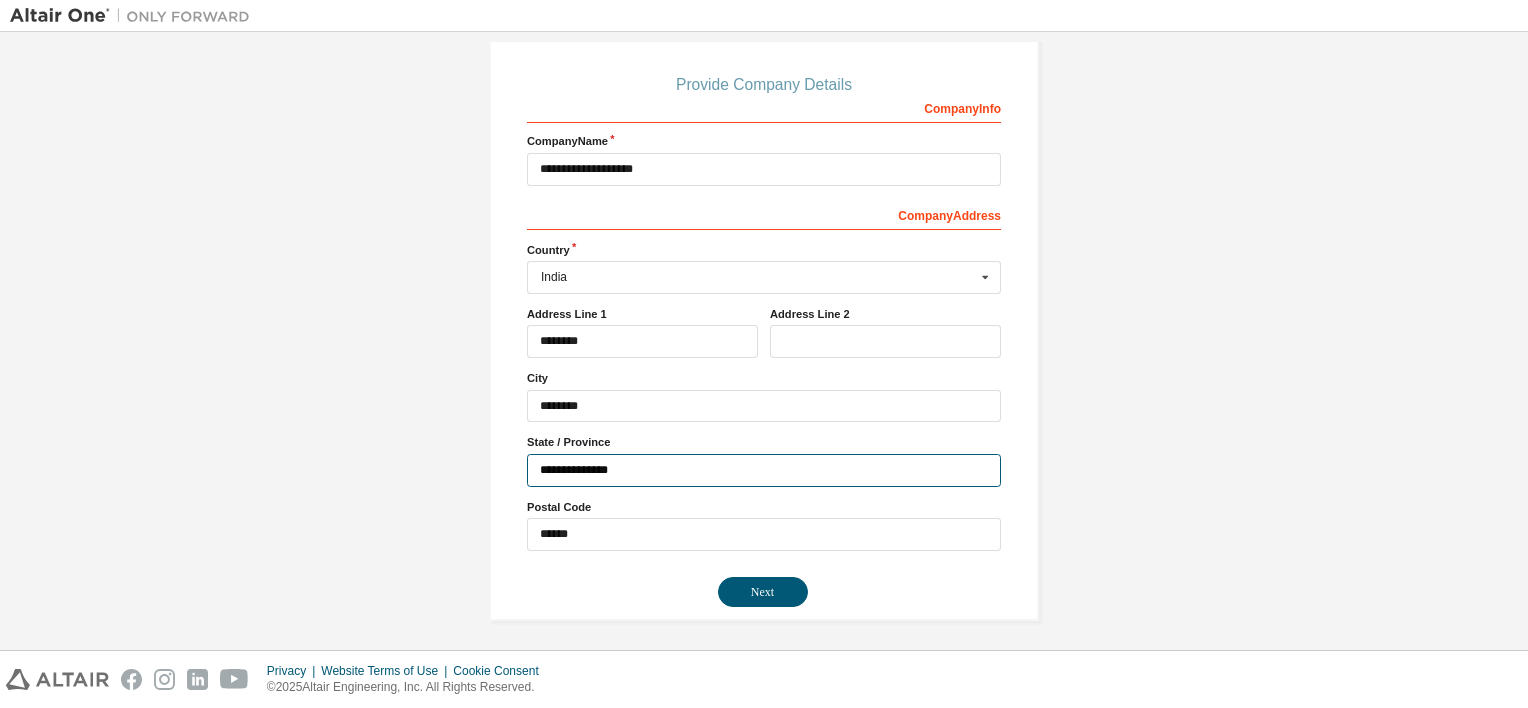 type on "**********" 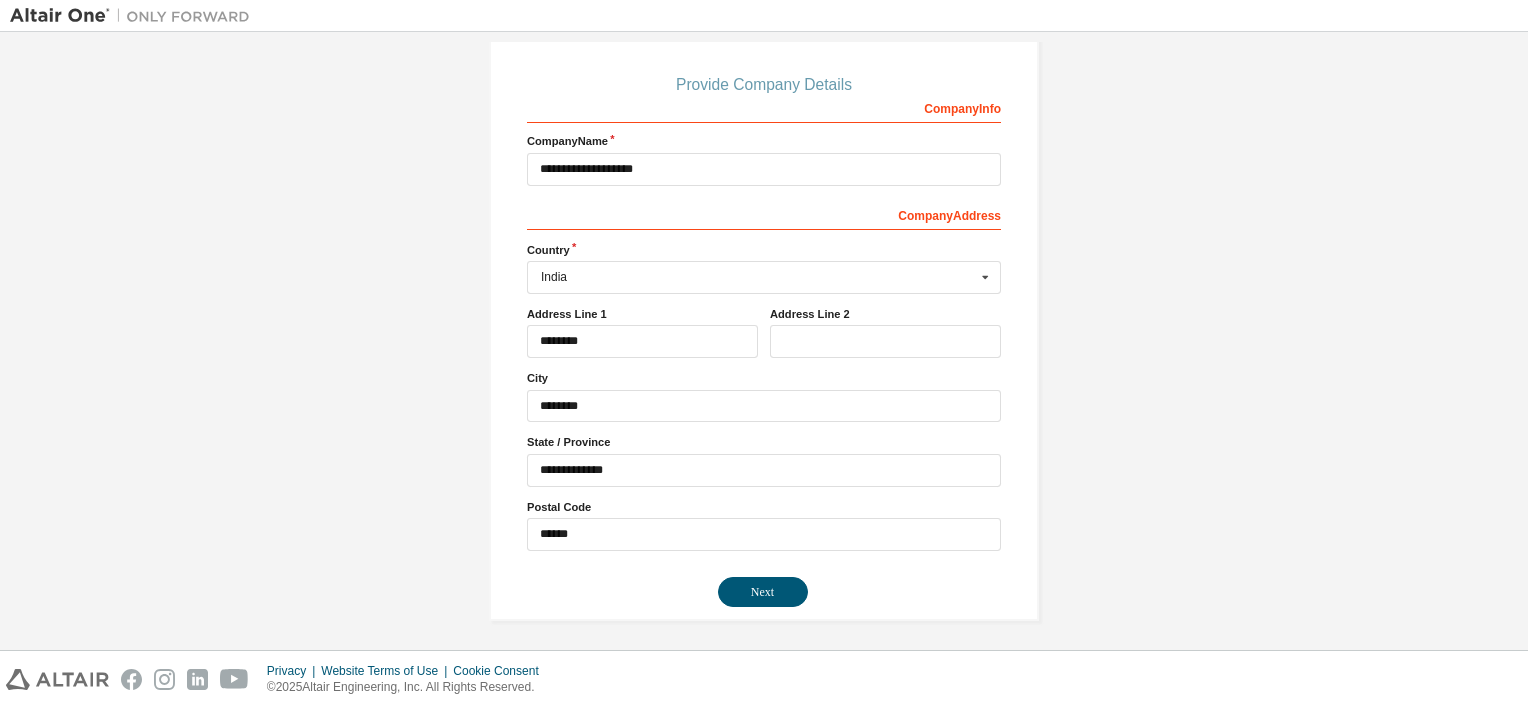 click on "**********" at bounding box center (764, 343) 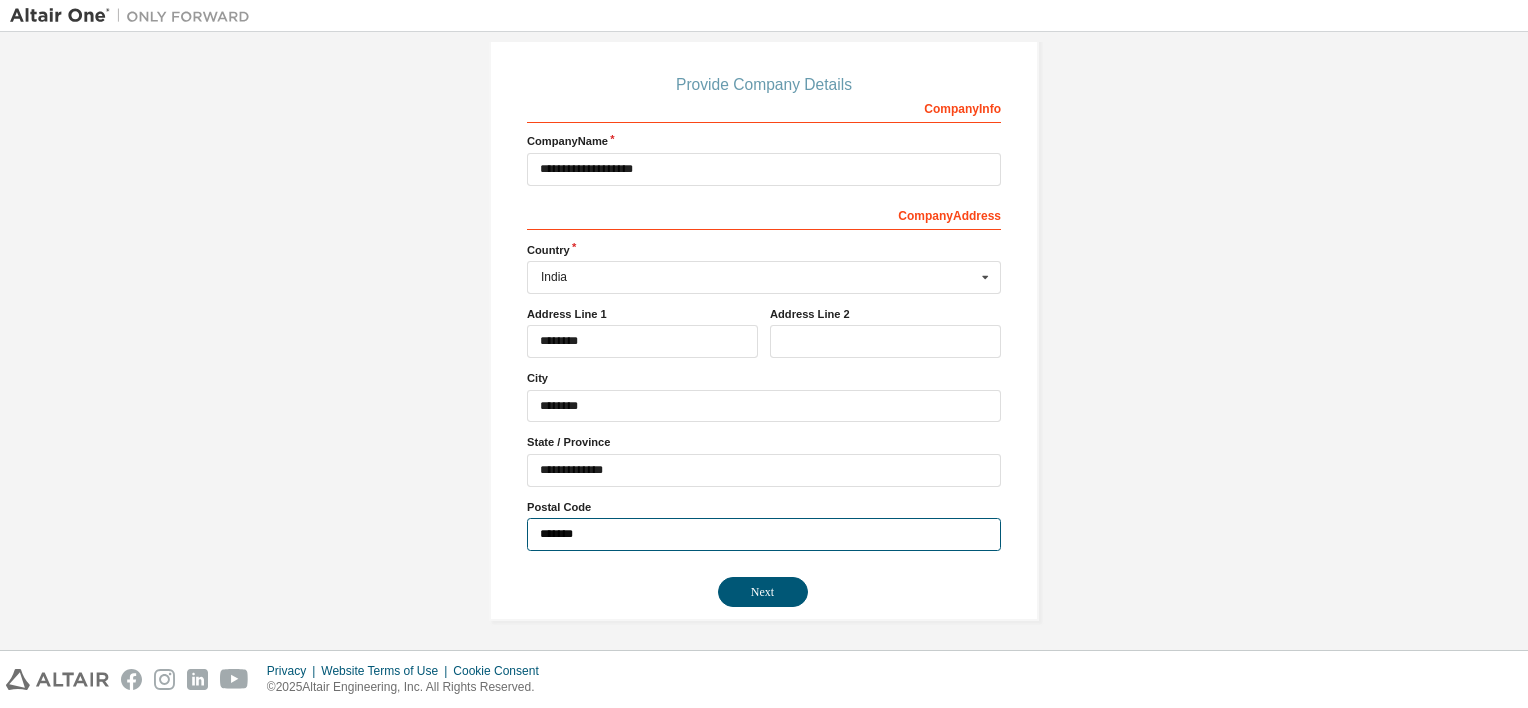 click on "*******" at bounding box center (764, 534) 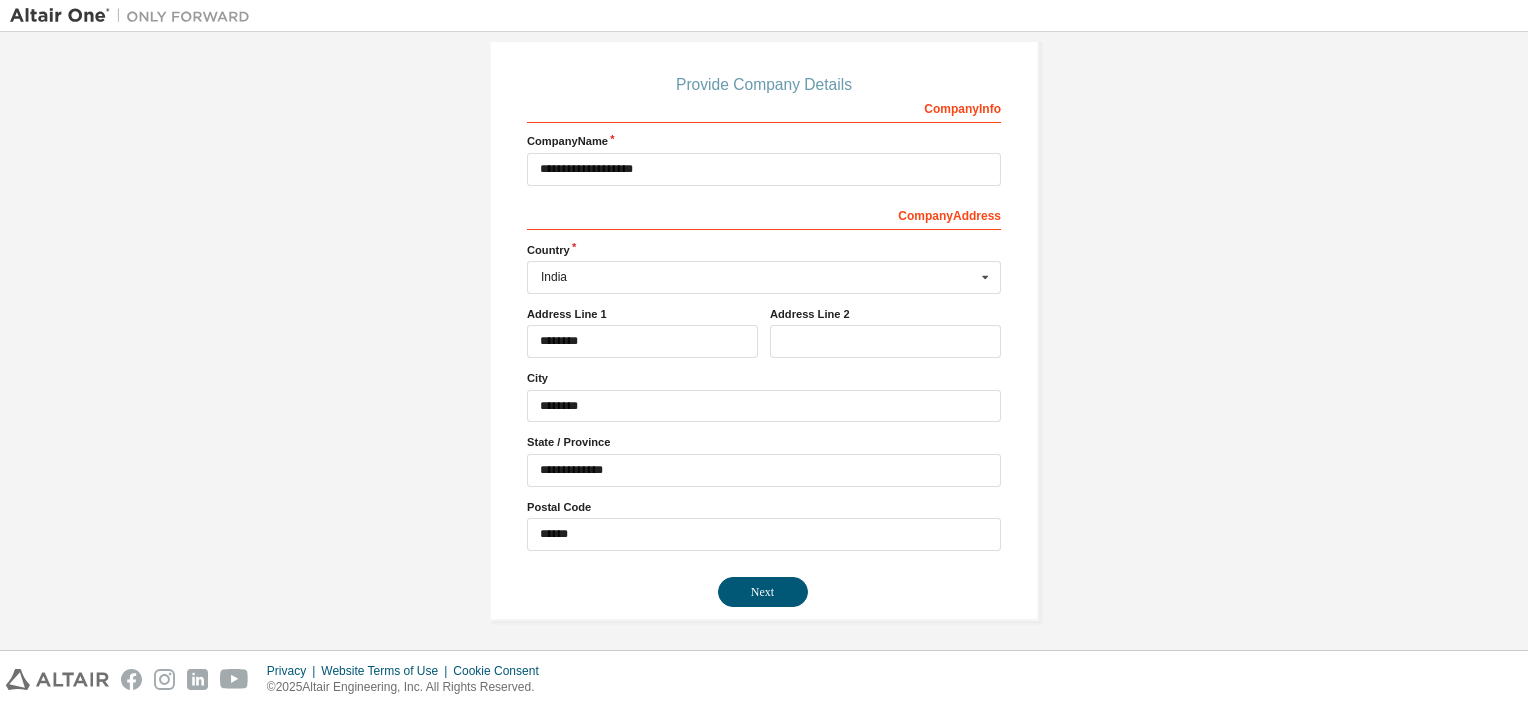 click on "**********" at bounding box center [764, 243] 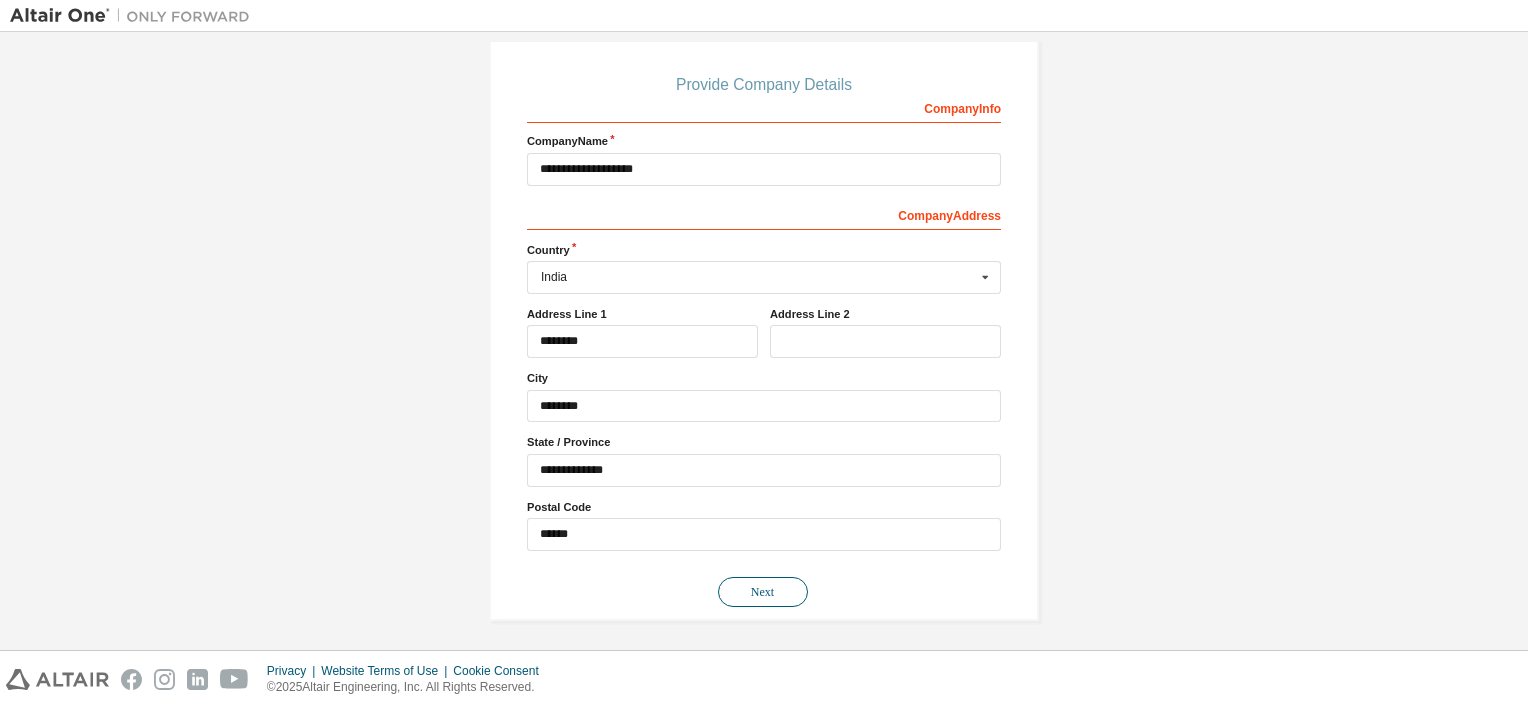 click on "Next" at bounding box center (763, 592) 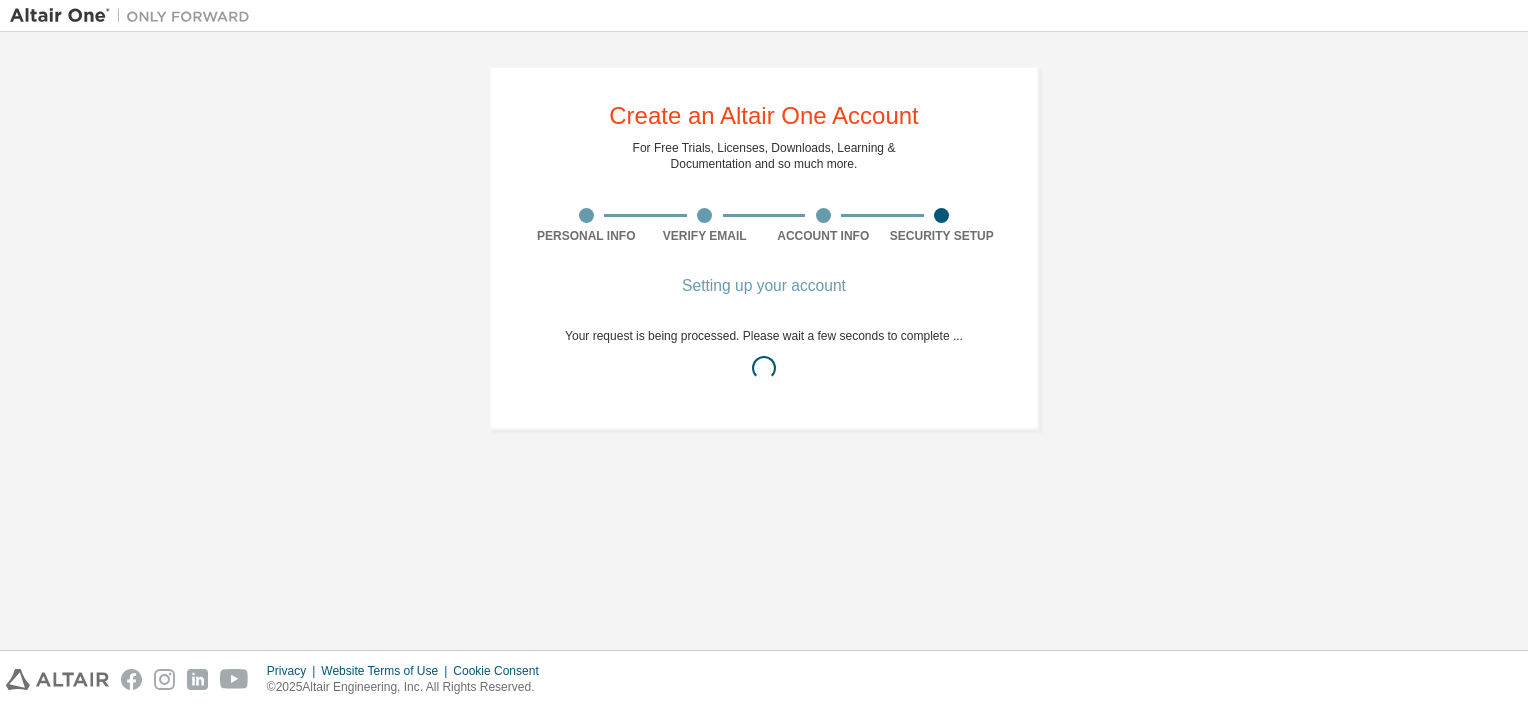 scroll, scrollTop: 0, scrollLeft: 0, axis: both 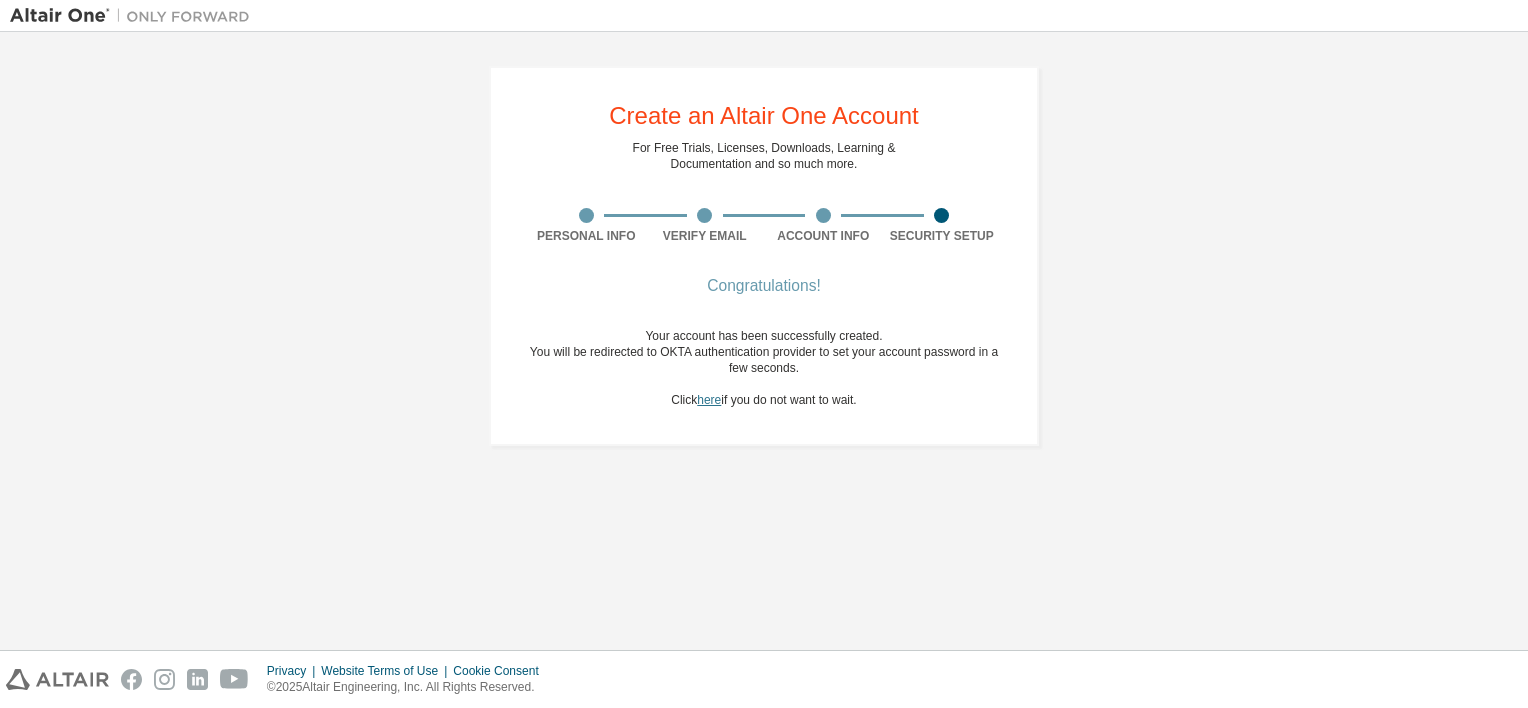 click on "here" at bounding box center [709, 400] 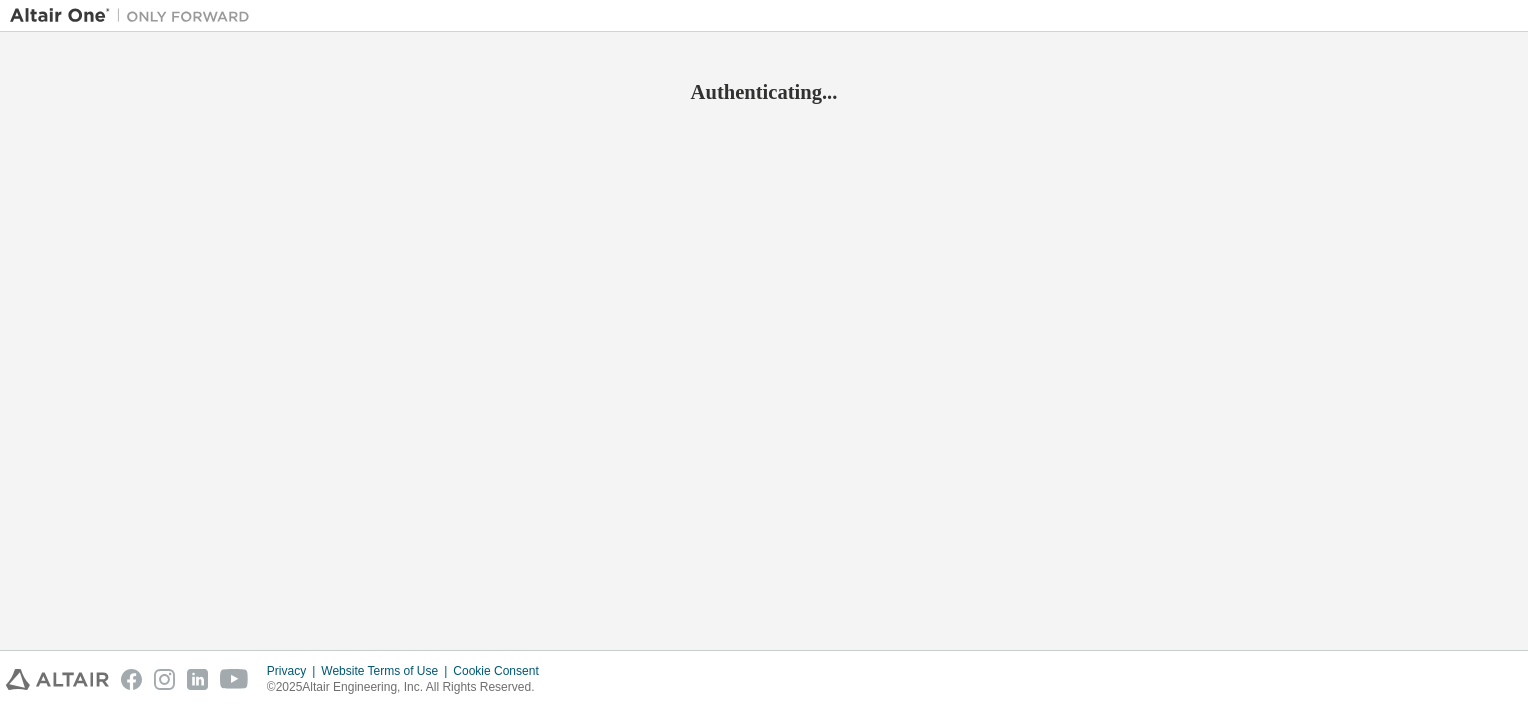scroll, scrollTop: 0, scrollLeft: 0, axis: both 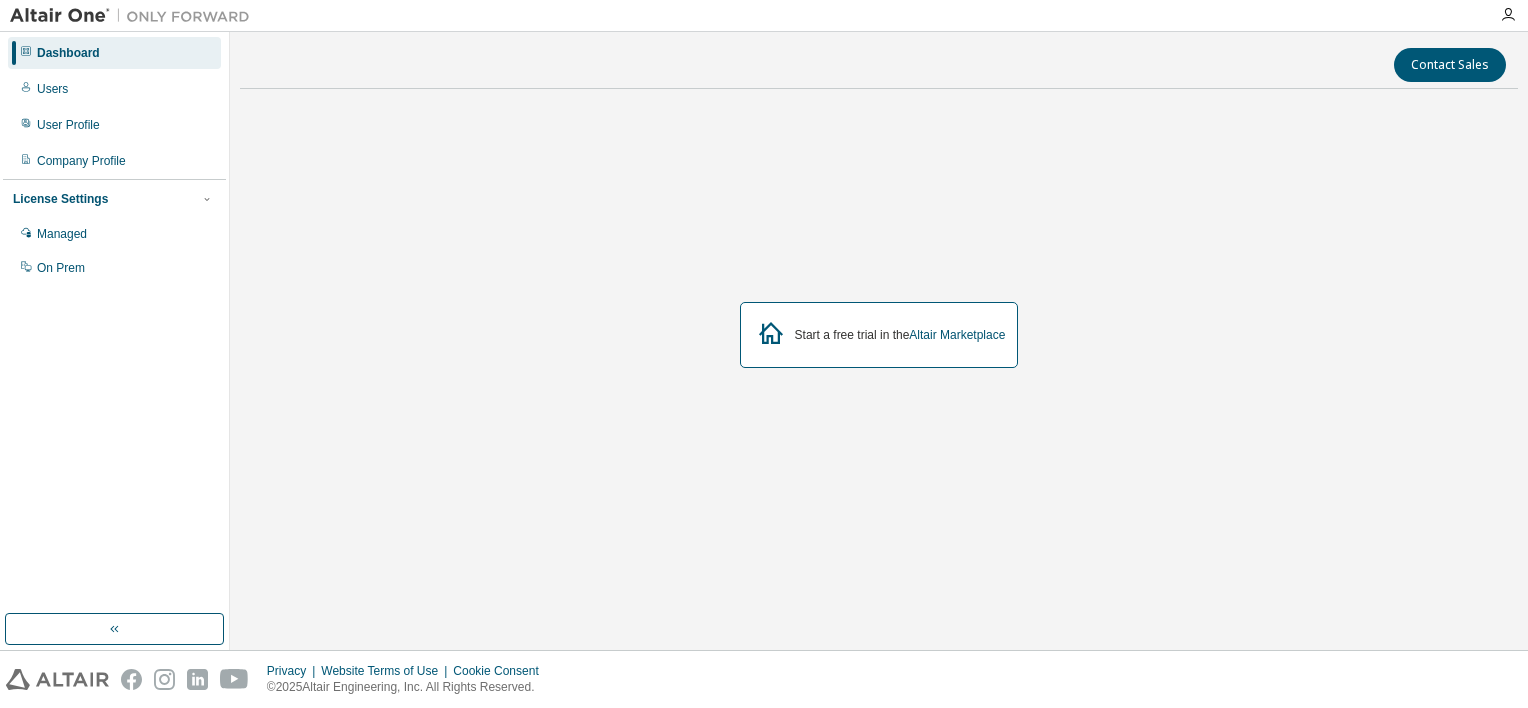 click 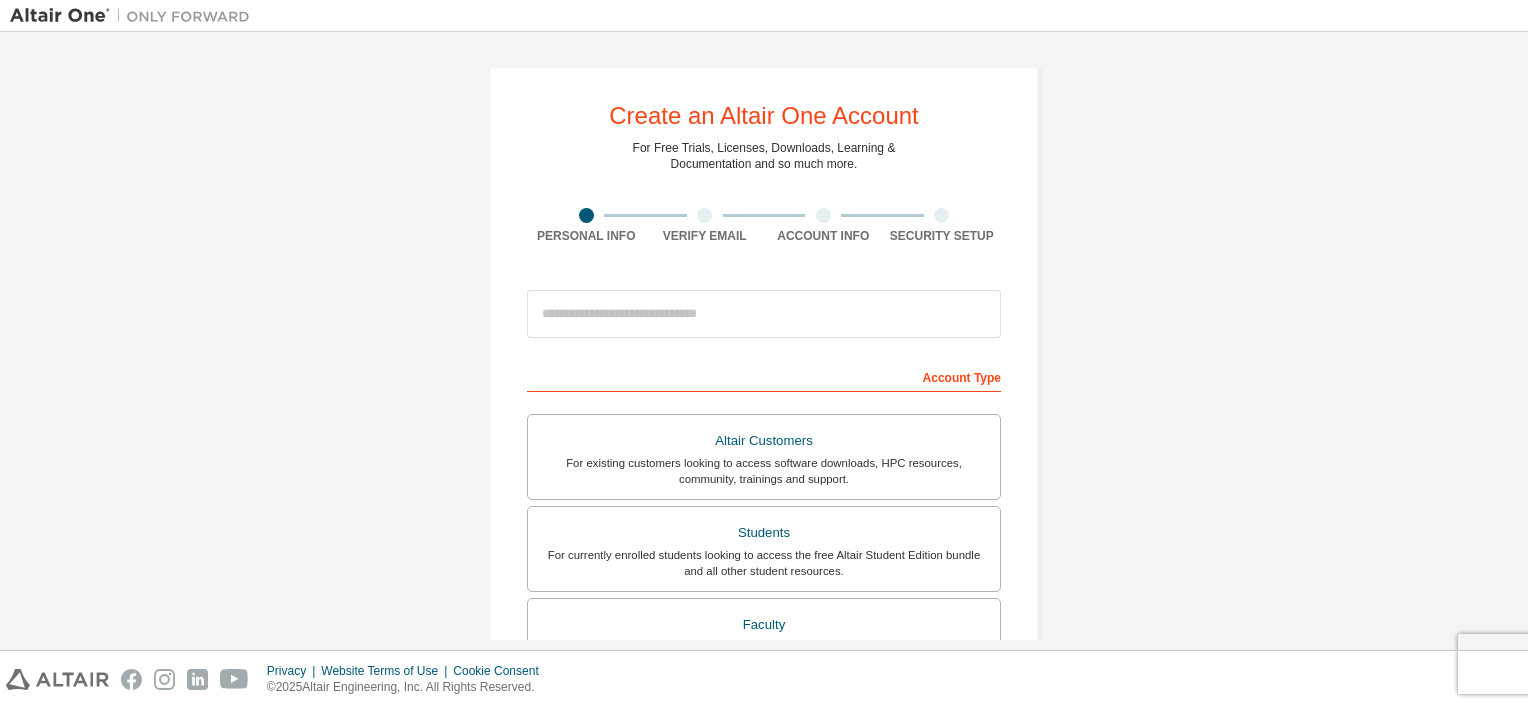 scroll, scrollTop: 0, scrollLeft: 0, axis: both 